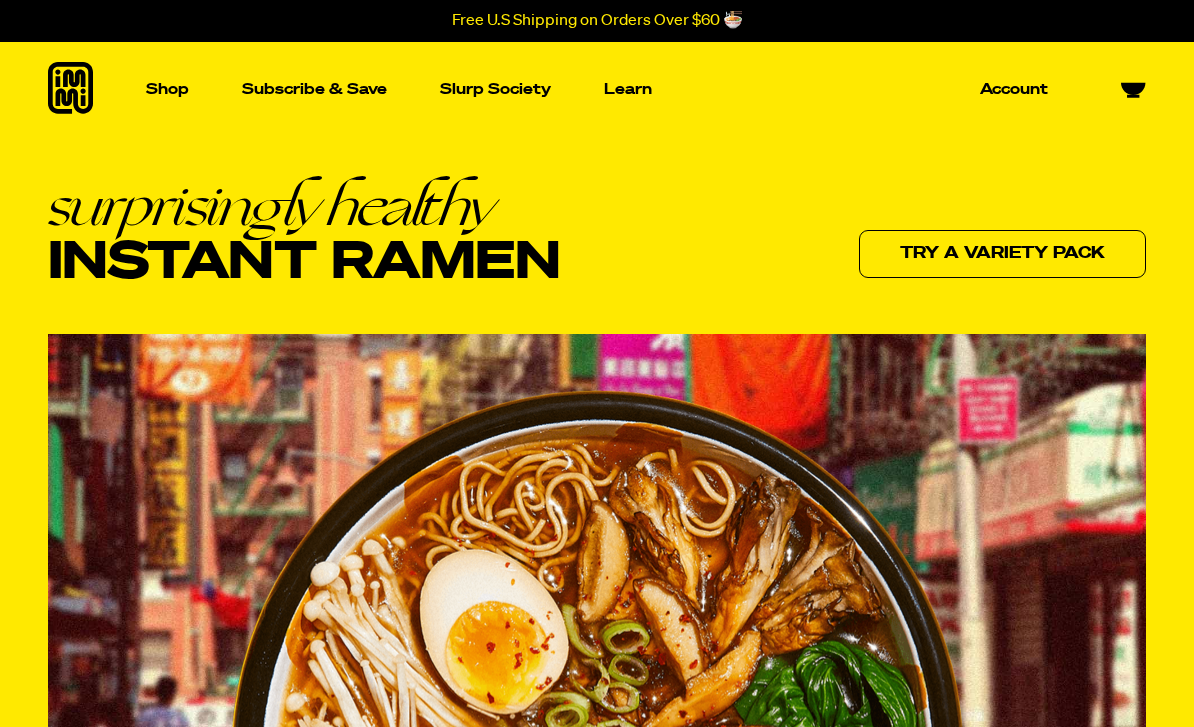 scroll, scrollTop: 0, scrollLeft: 0, axis: both 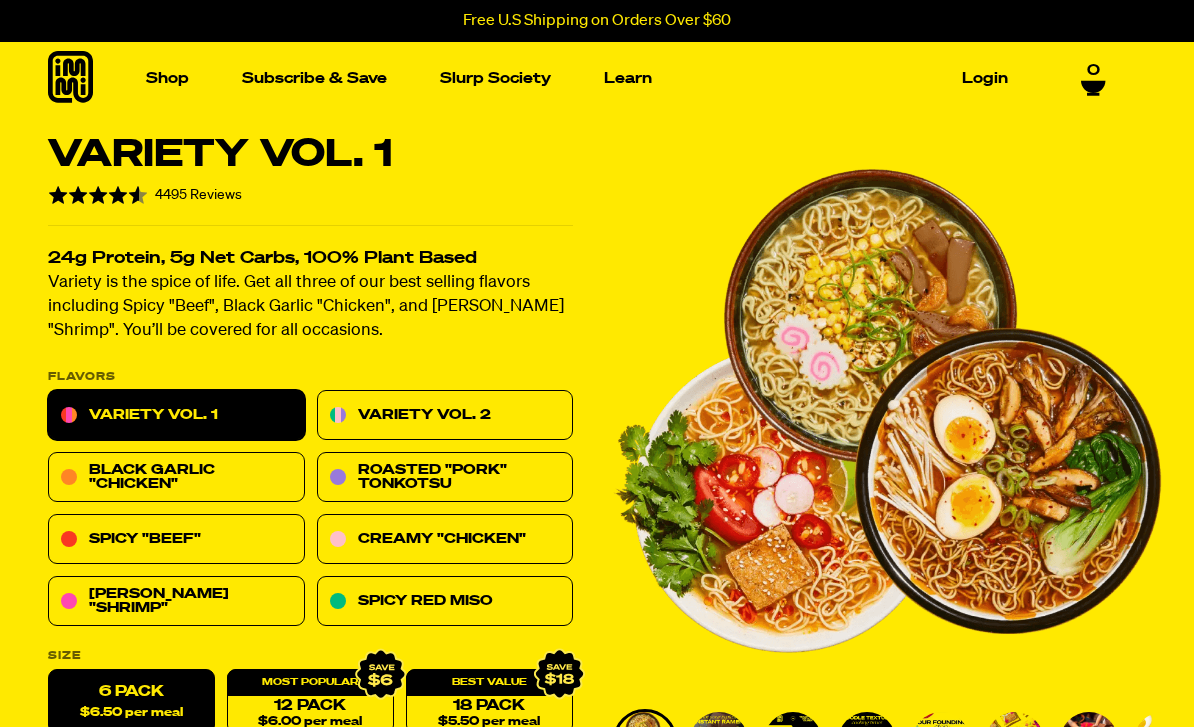 click on "Packets" at bounding box center [153, 280] 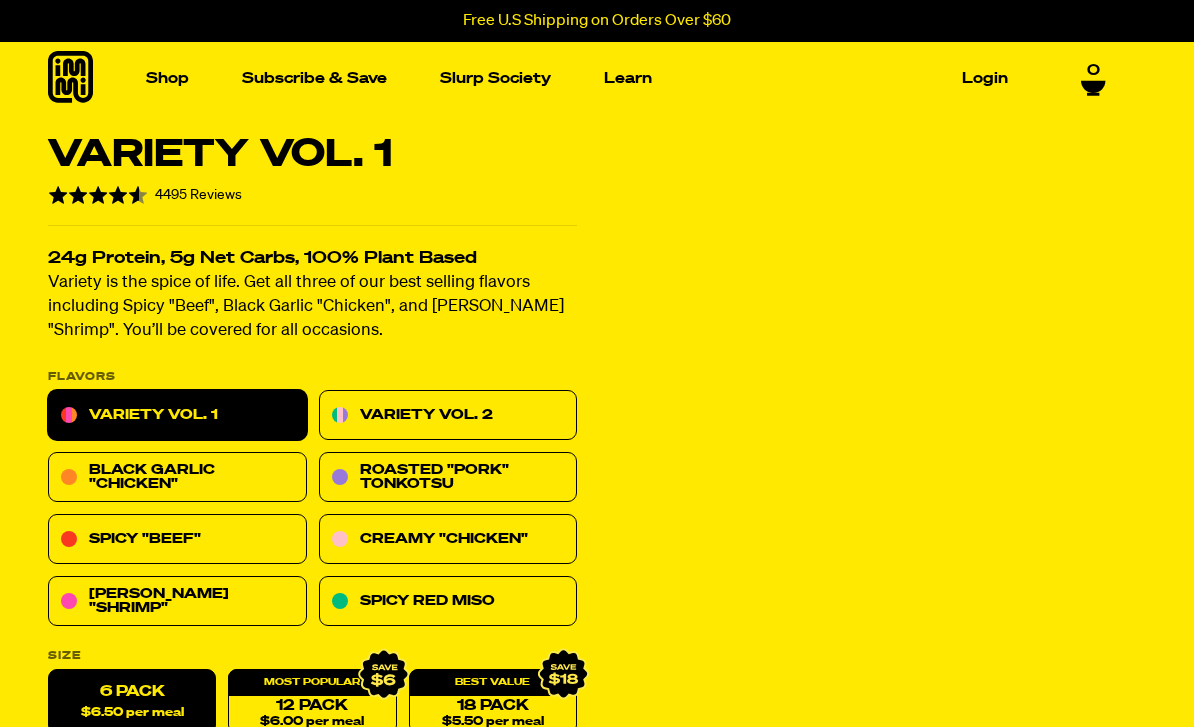 scroll, scrollTop: 0, scrollLeft: 0, axis: both 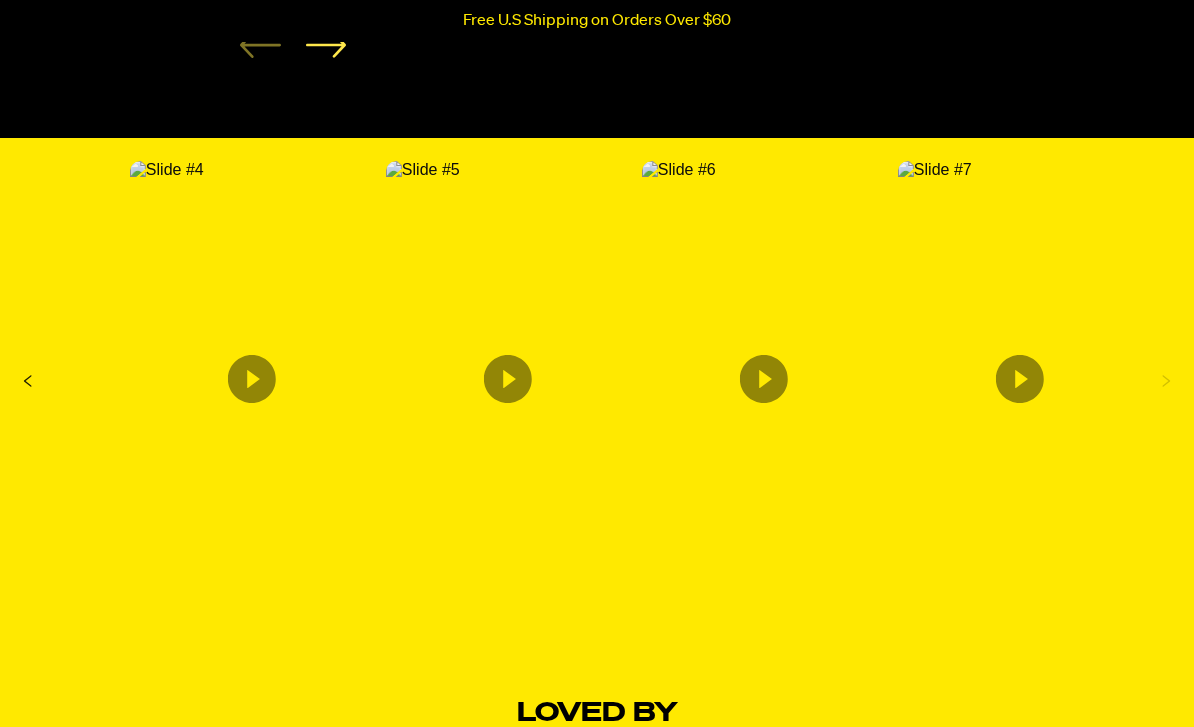 click at bounding box center (935, 170) 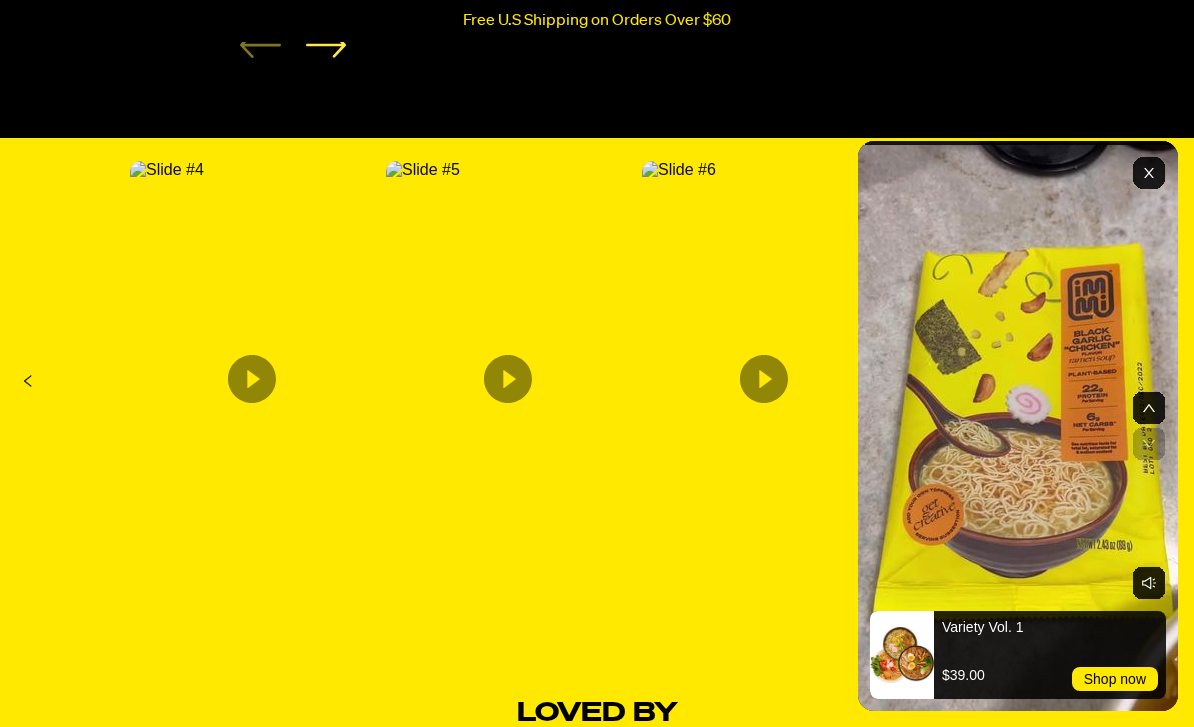 click 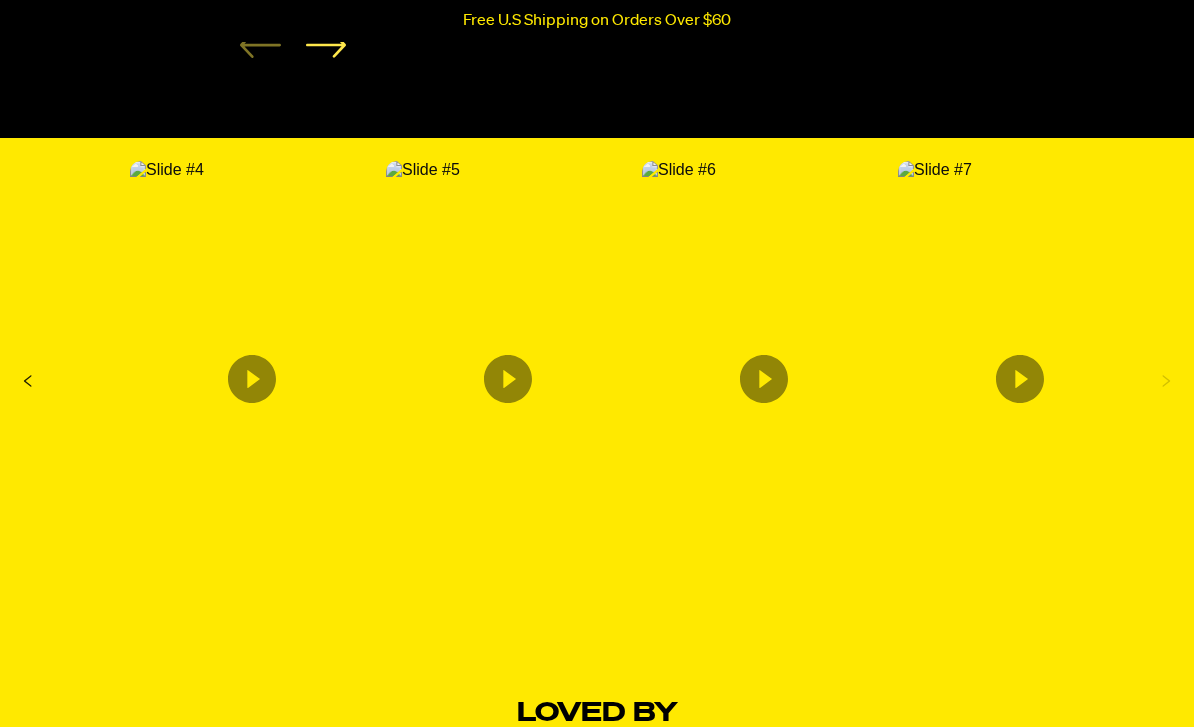 click 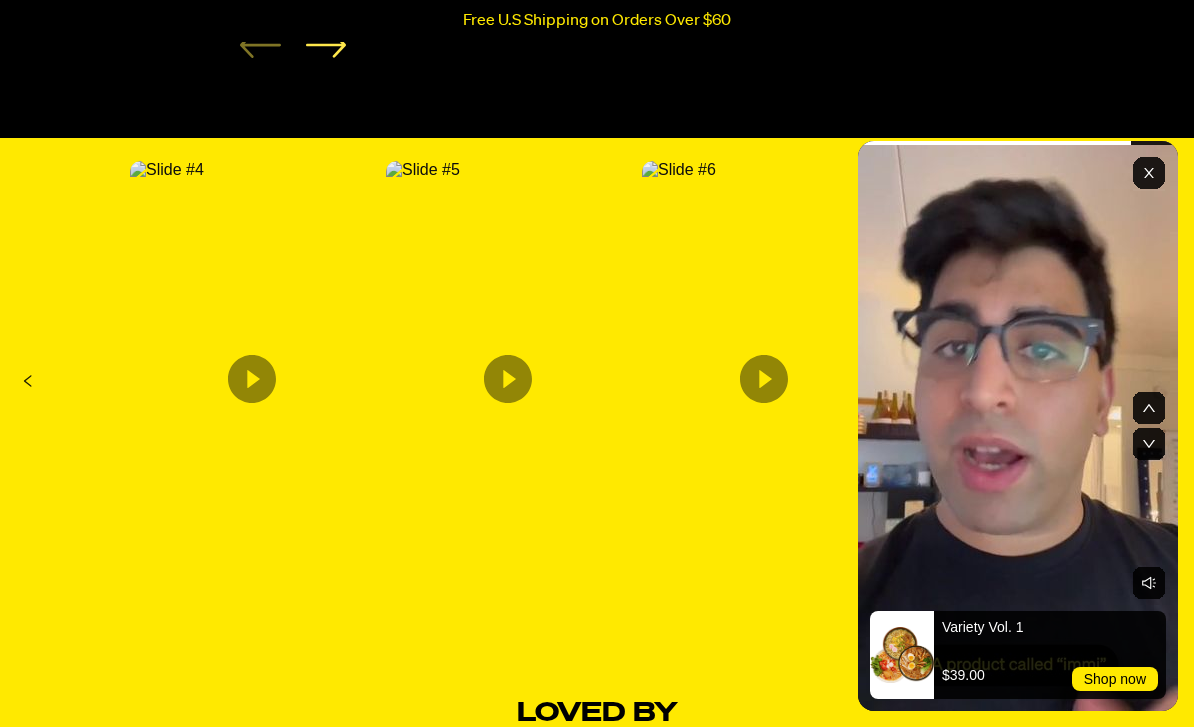 click 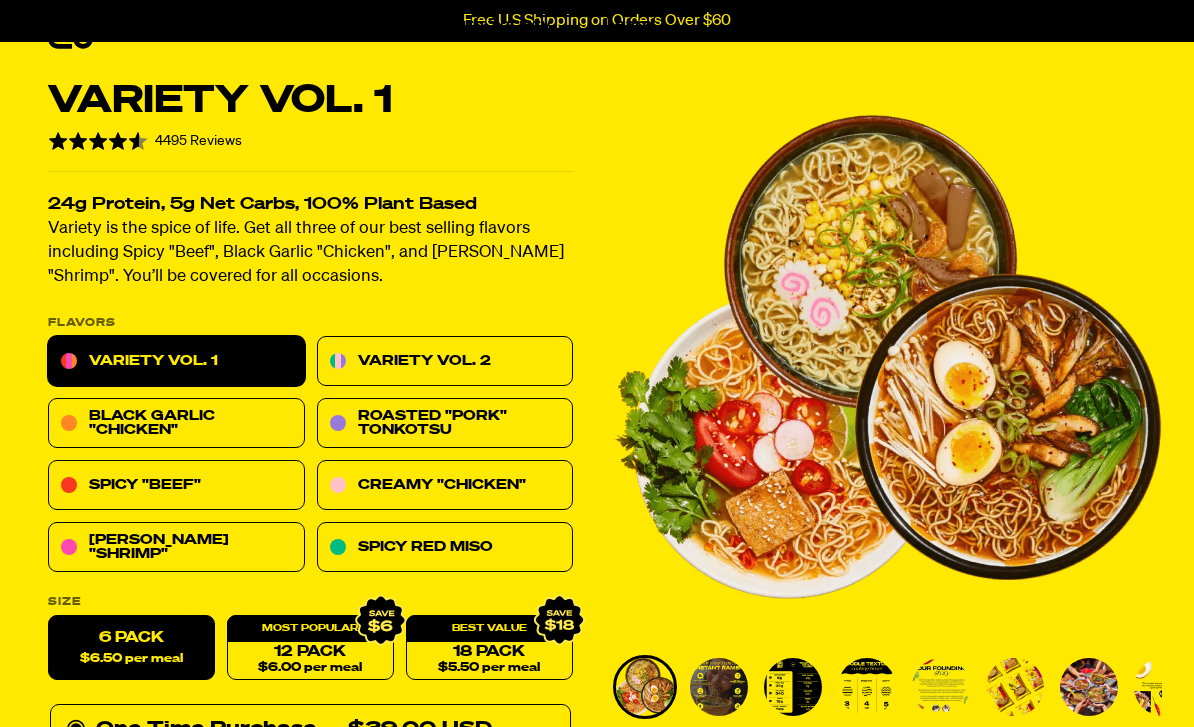 scroll, scrollTop: 0, scrollLeft: 0, axis: both 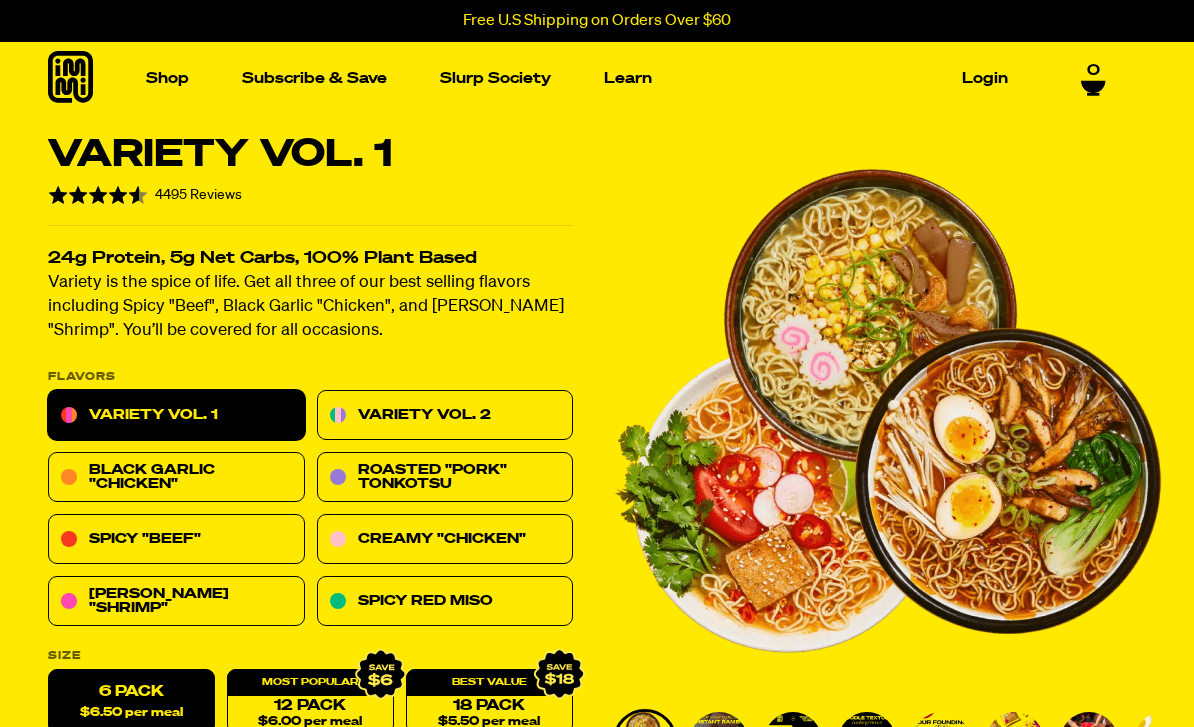 click on "Slurp Society" at bounding box center [495, 78] 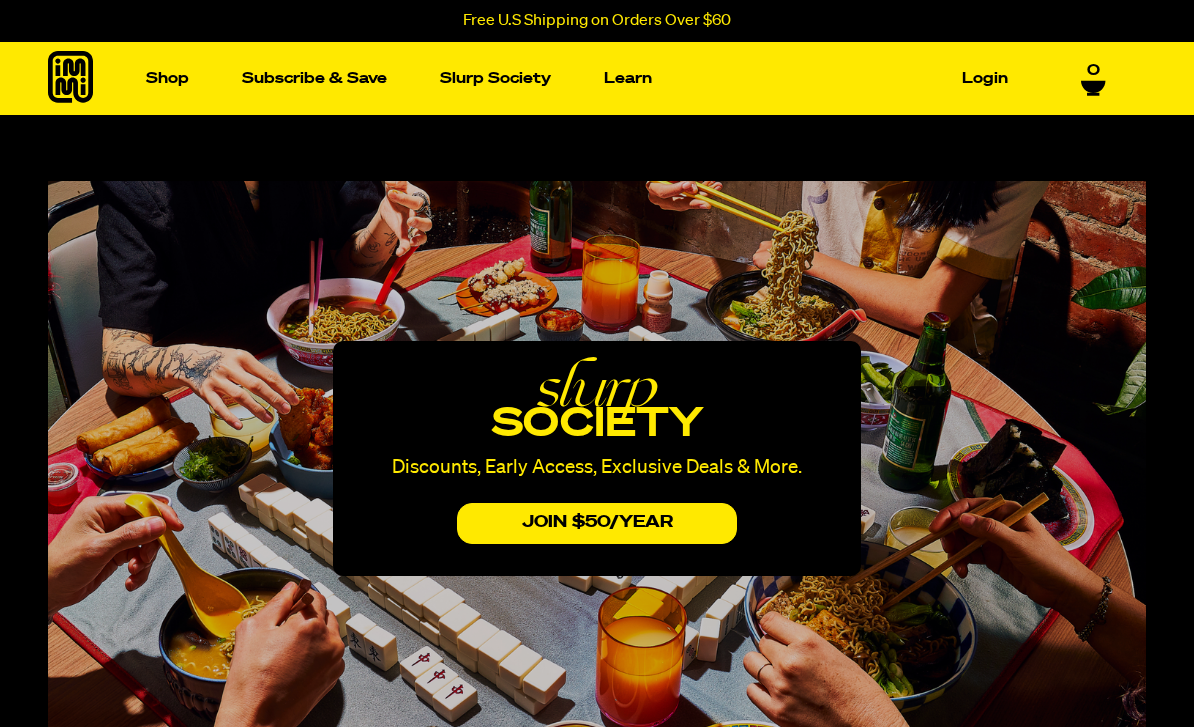 scroll, scrollTop: 0, scrollLeft: 0, axis: both 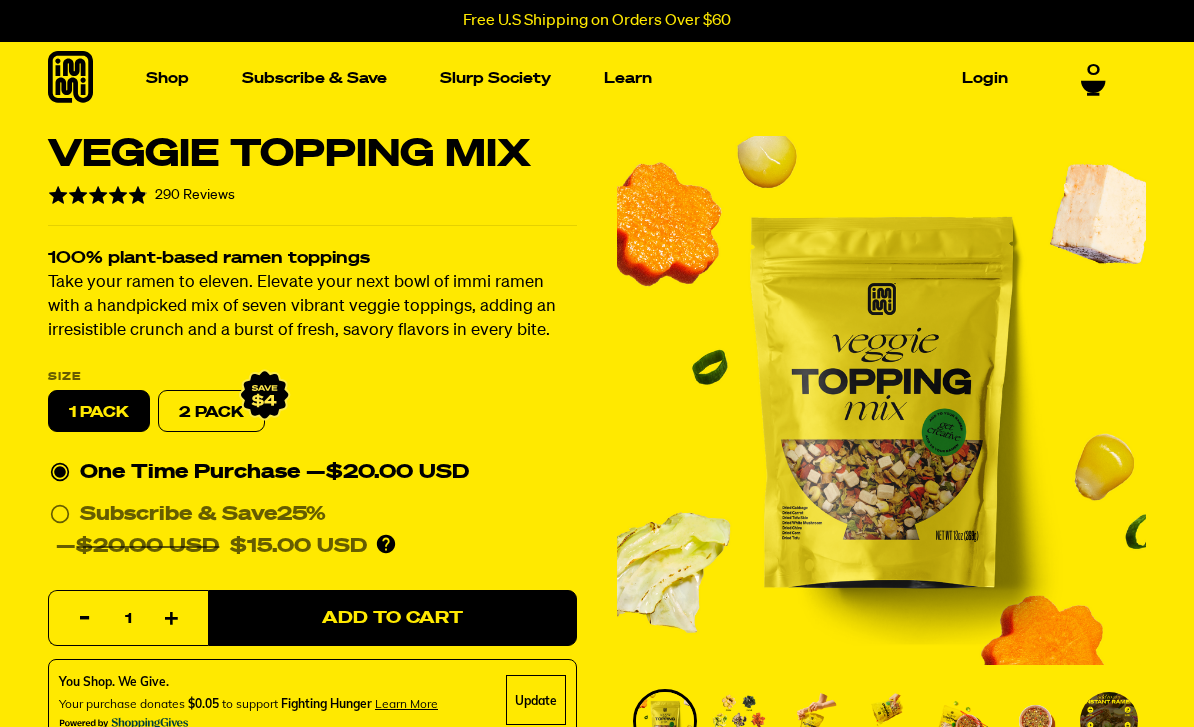 click at bounding box center [153, 268] 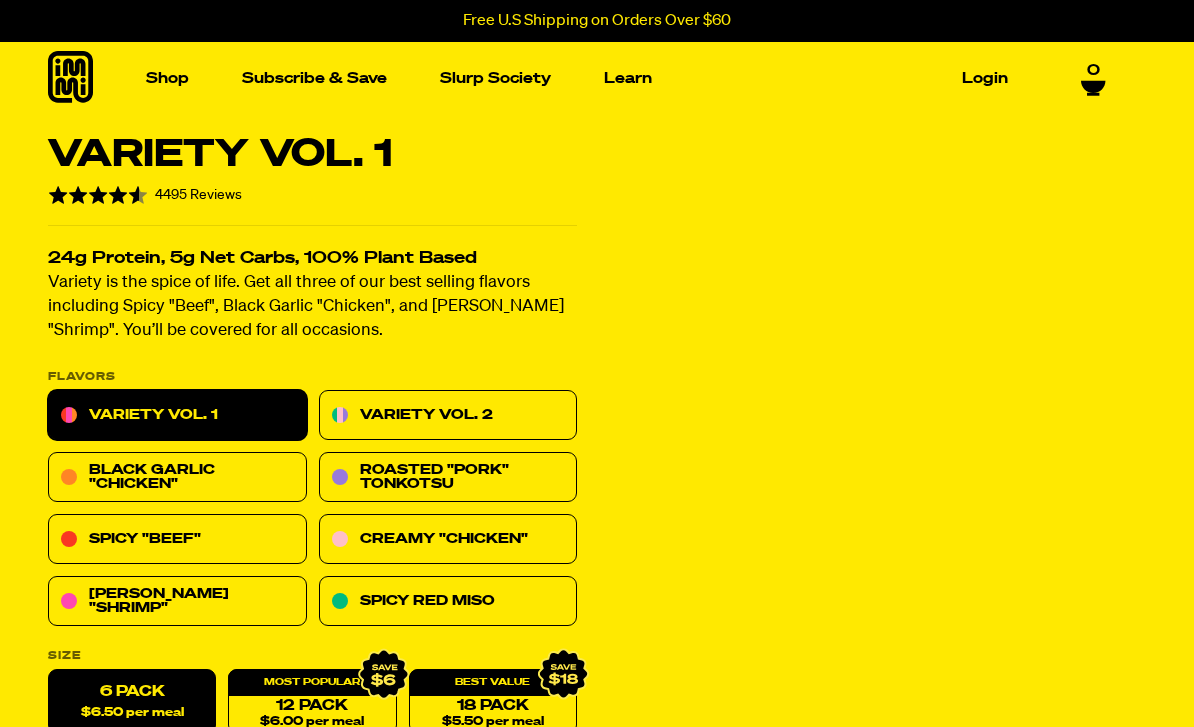 scroll, scrollTop: 0, scrollLeft: 0, axis: both 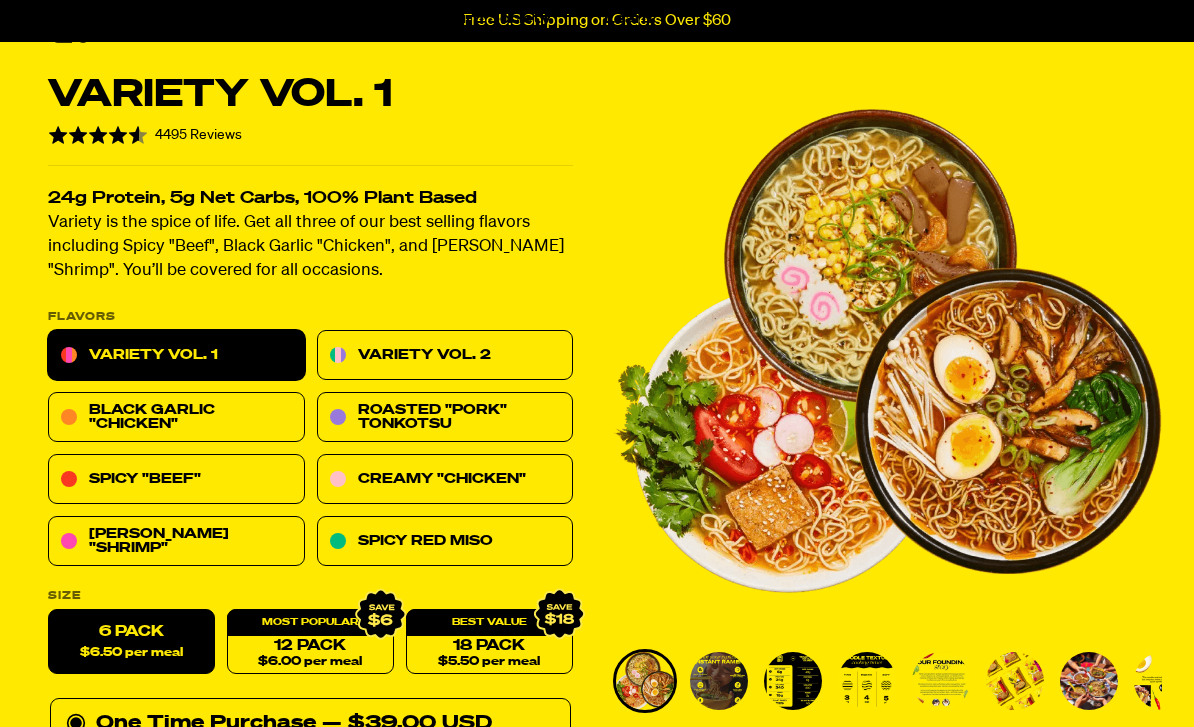 click on "Black Garlic "Chicken"" at bounding box center [176, 418] 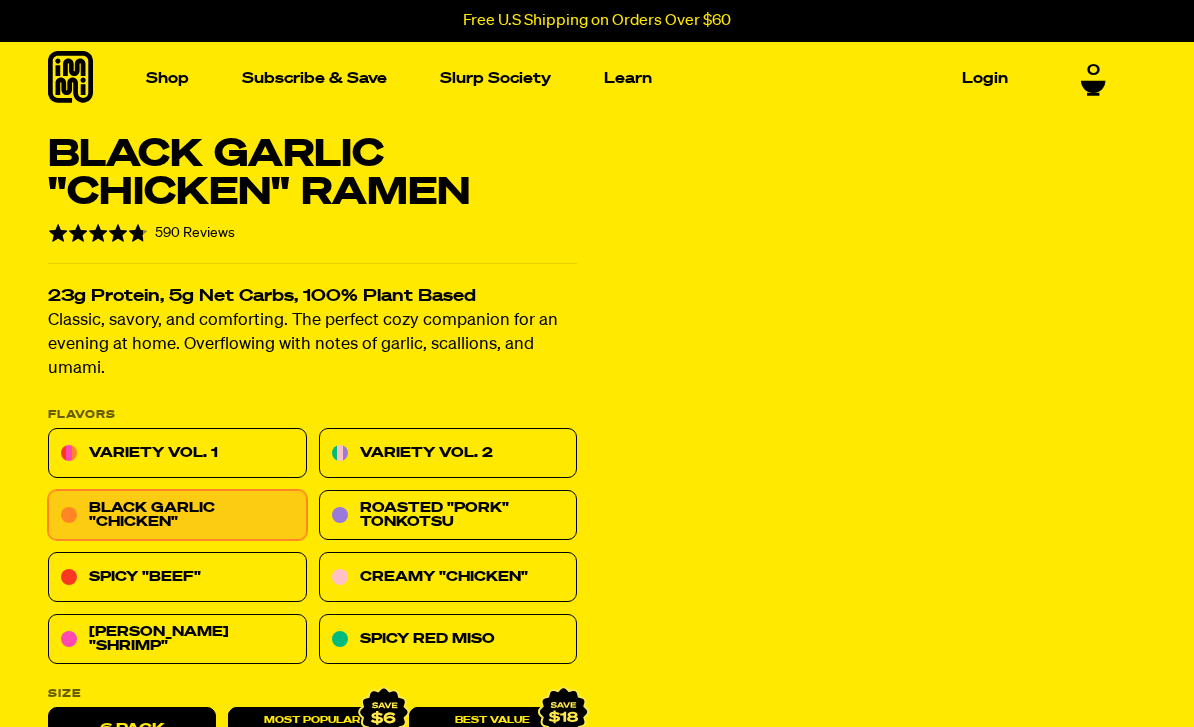 scroll, scrollTop: 0, scrollLeft: 0, axis: both 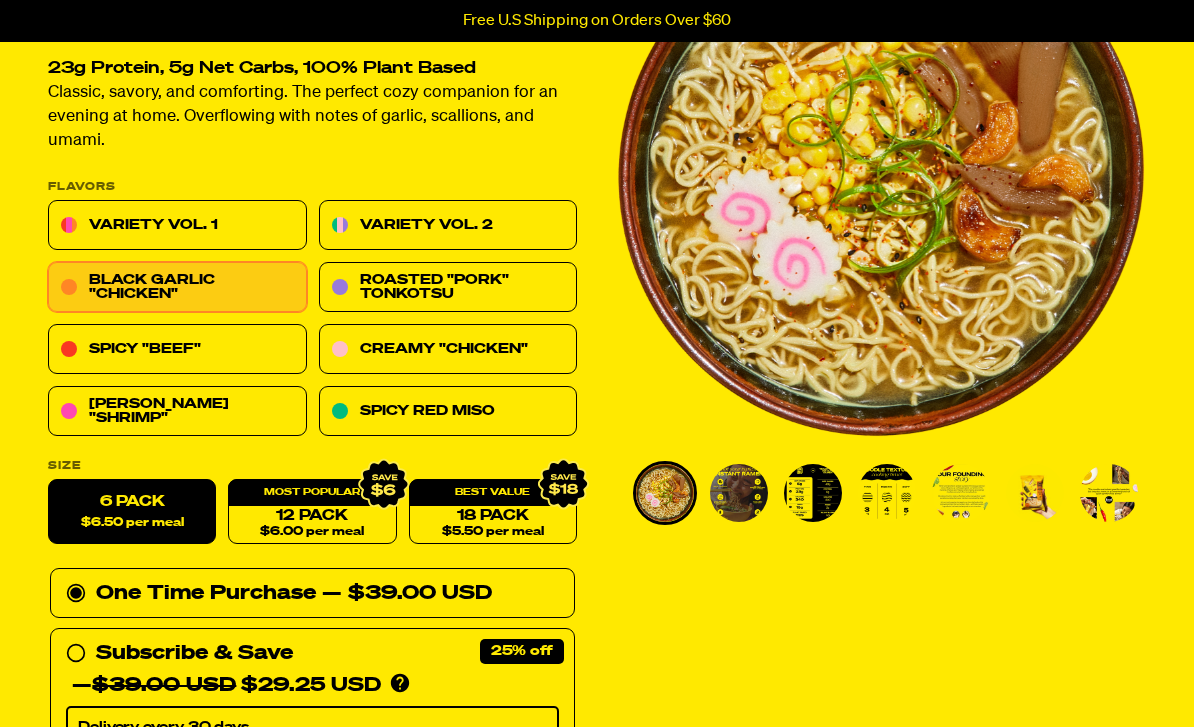 click on "Spicy "Beef"" at bounding box center [177, 350] 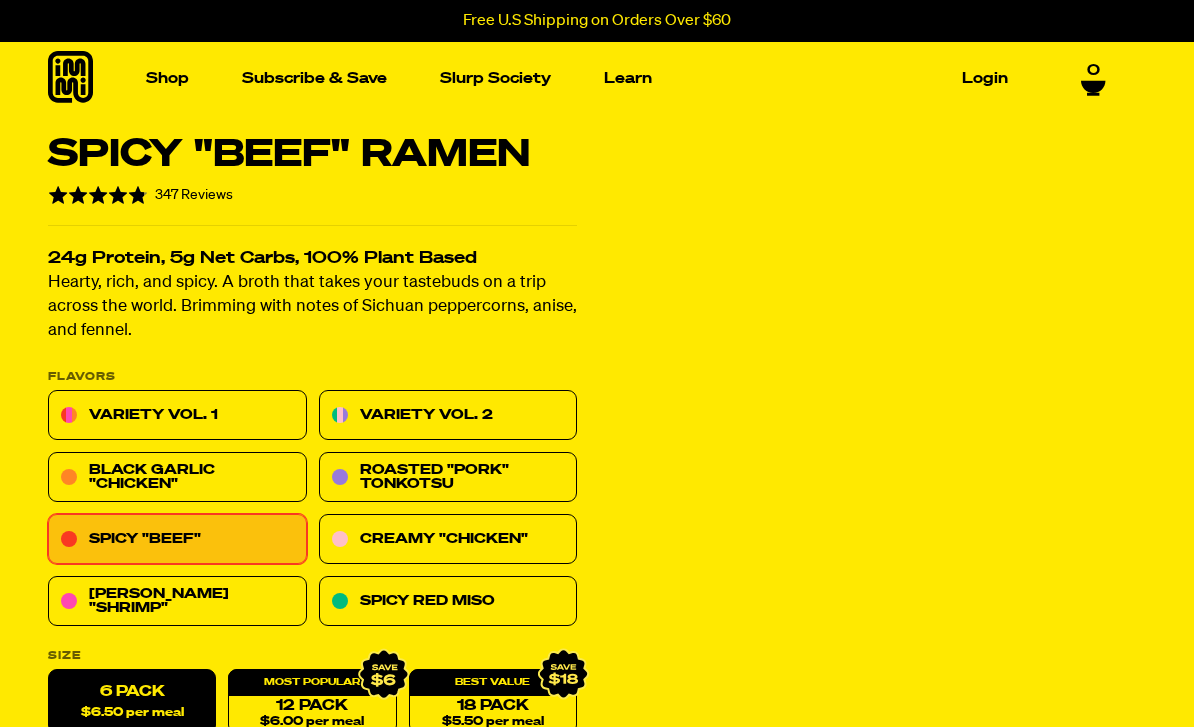 scroll, scrollTop: 0, scrollLeft: 0, axis: both 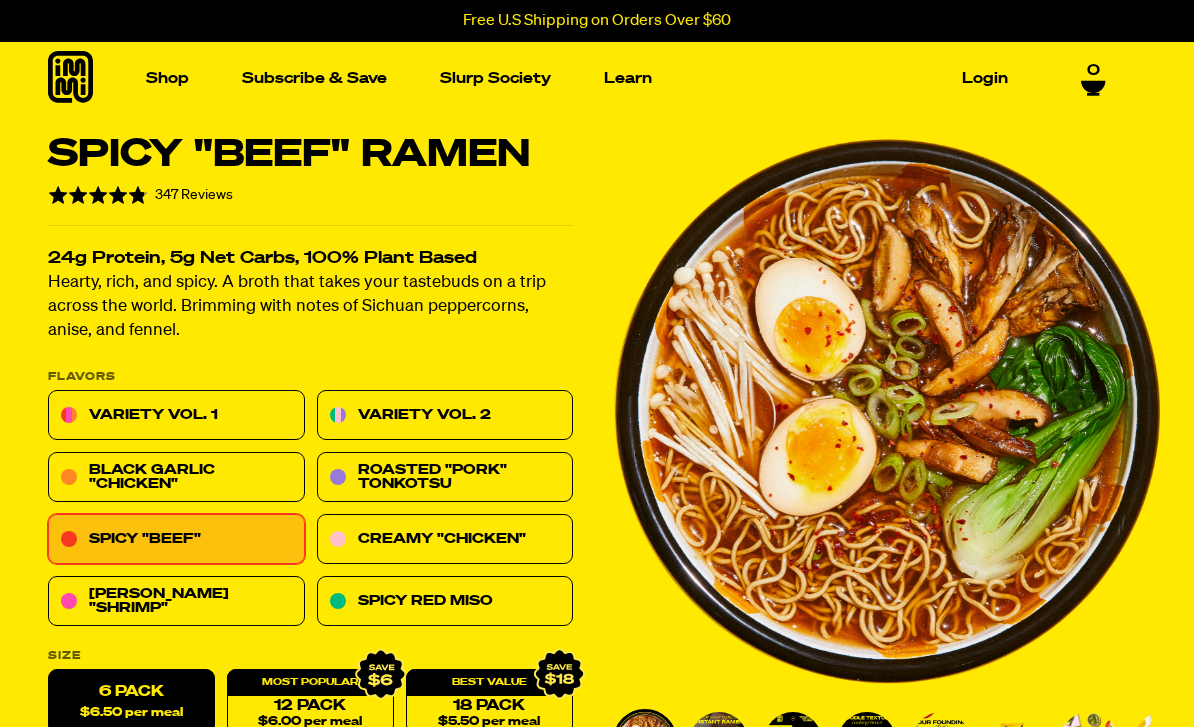 click on "Black Garlic "Chicken"" at bounding box center (176, 478) 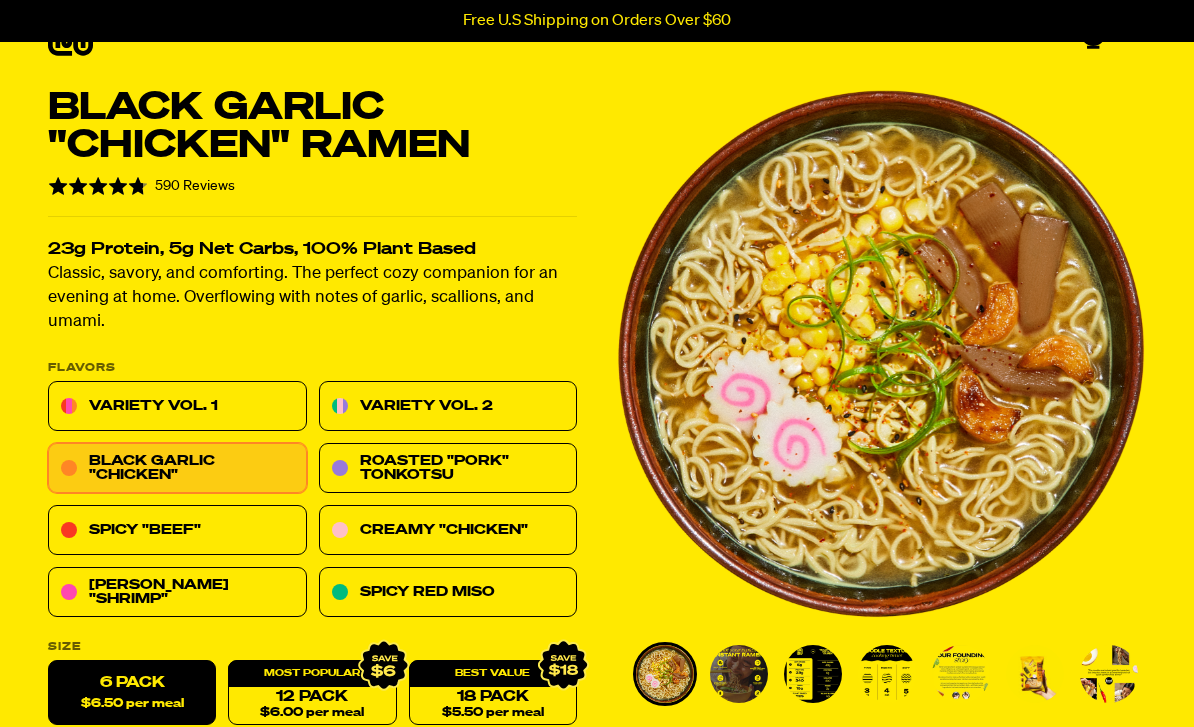 scroll, scrollTop: 114, scrollLeft: 0, axis: vertical 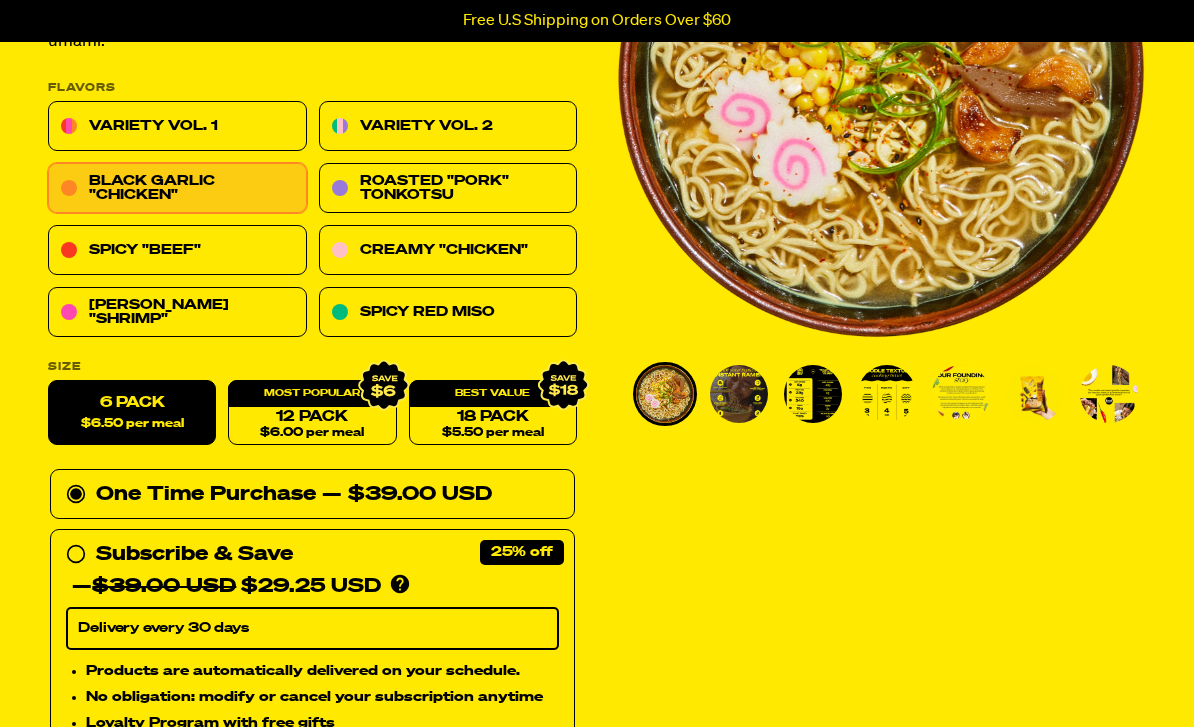 click on "[PERSON_NAME] "Shrimp"" at bounding box center [177, 313] 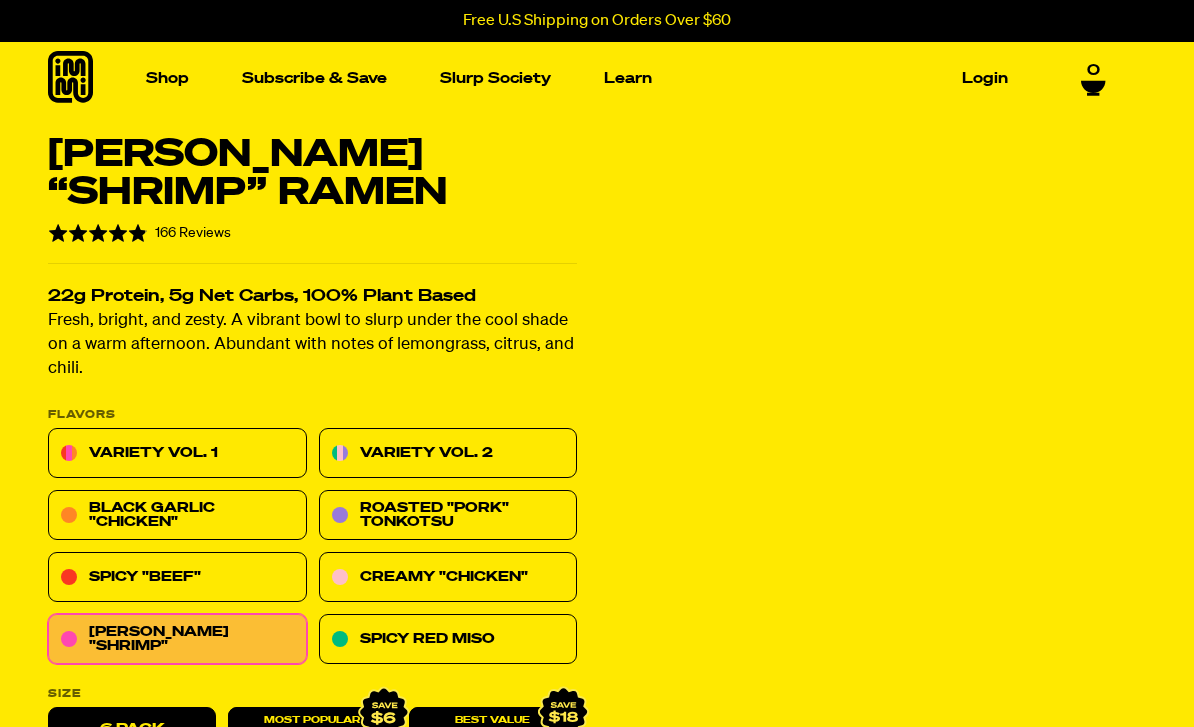 scroll, scrollTop: 0, scrollLeft: 0, axis: both 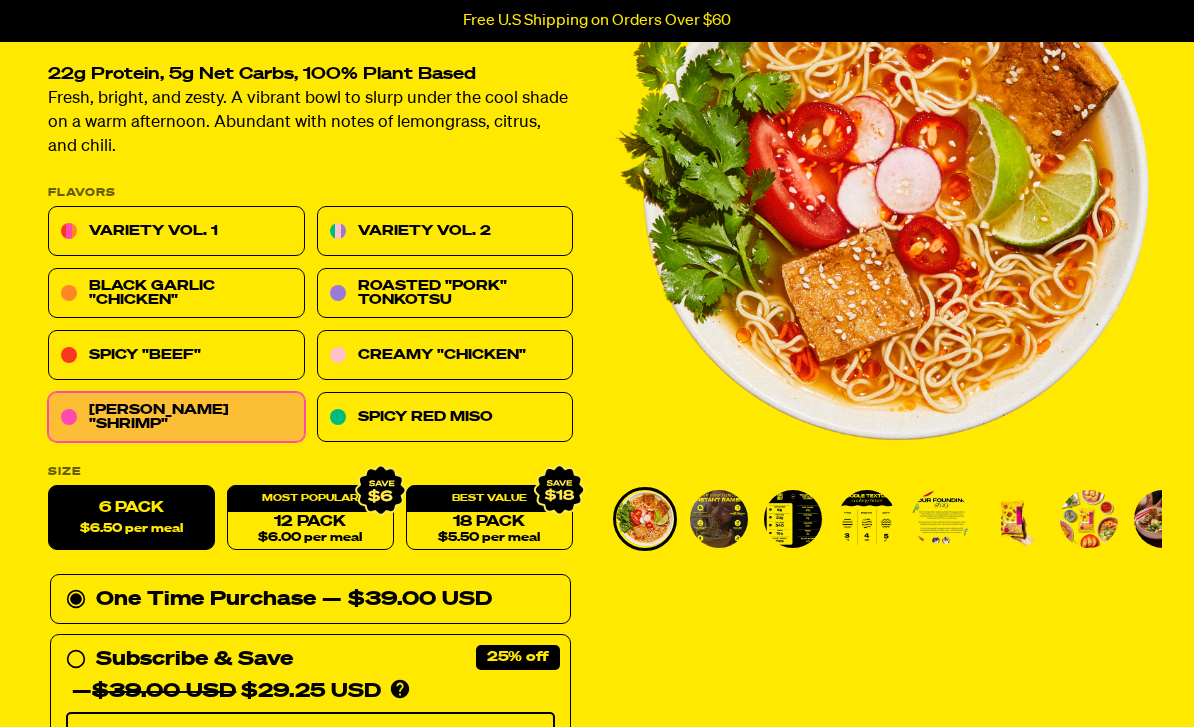 click on "Black Garlic "Chicken"" at bounding box center [176, 294] 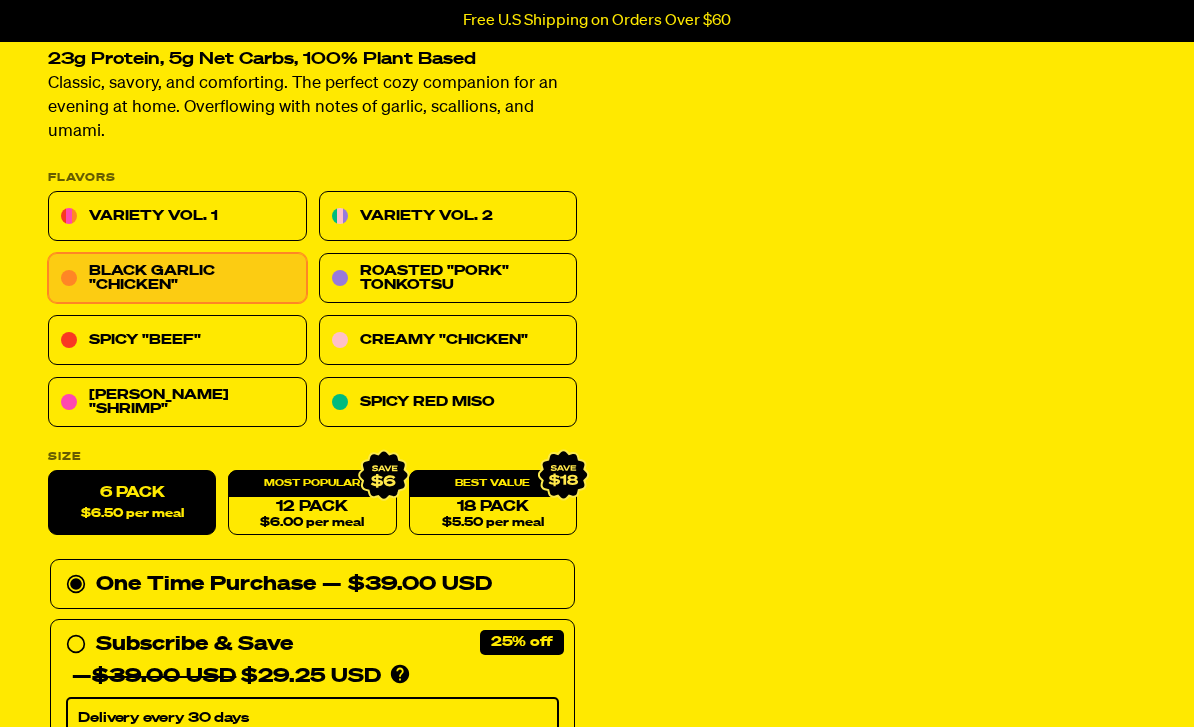 scroll, scrollTop: 0, scrollLeft: 0, axis: both 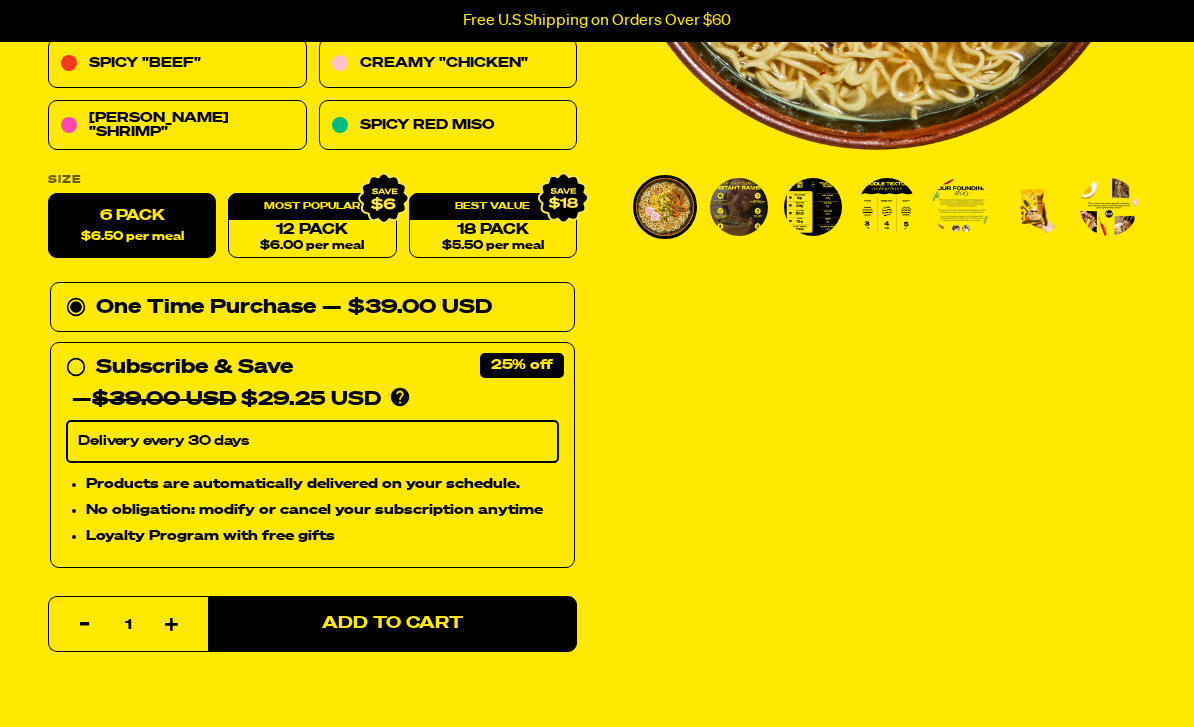 click on "Add to Cart" at bounding box center (392, 625) 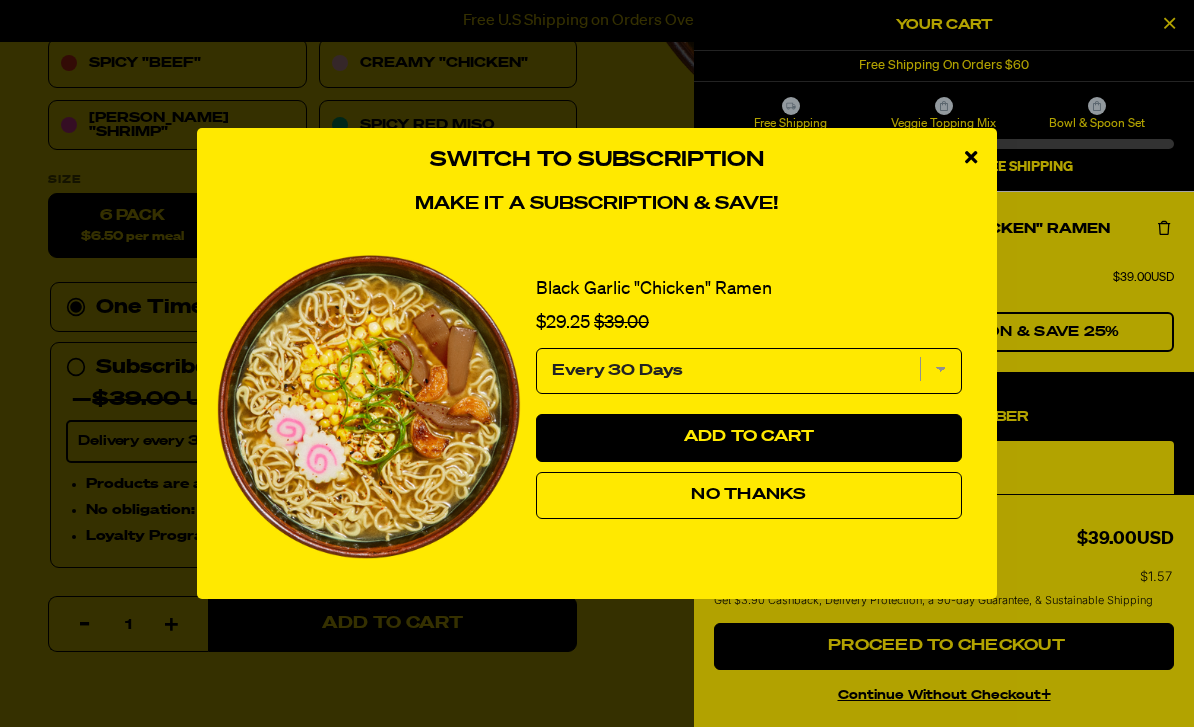 click on "No Thanks" at bounding box center [748, 495] 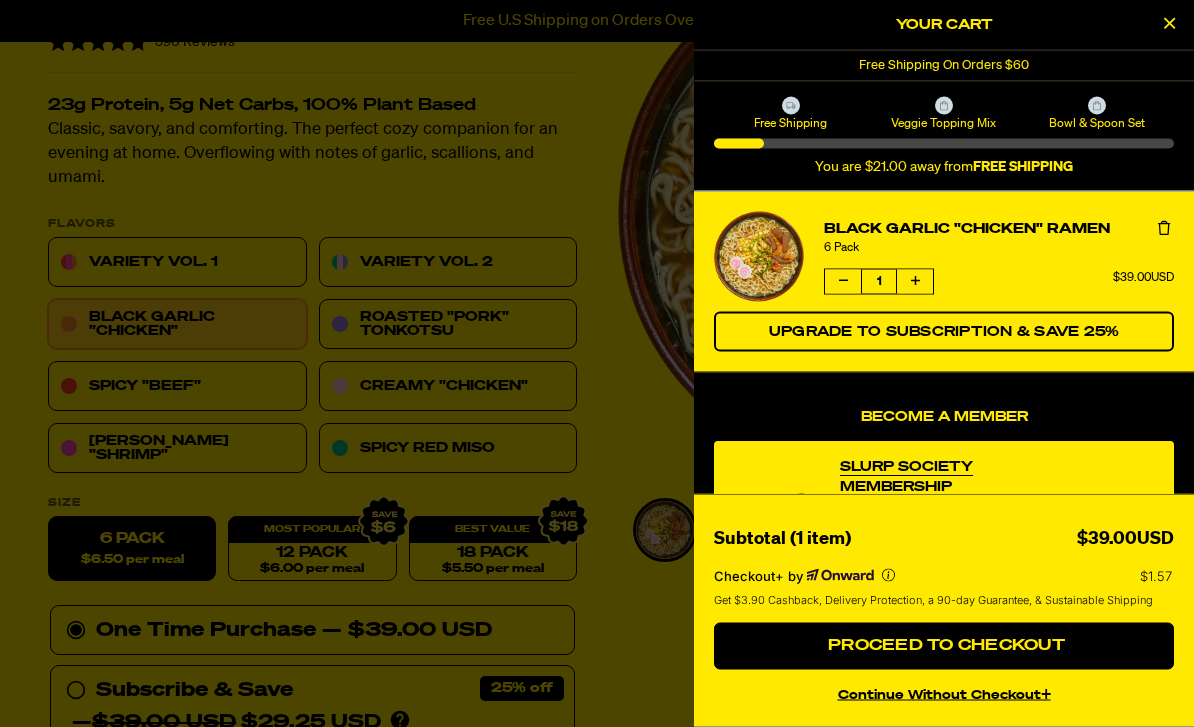 scroll, scrollTop: 191, scrollLeft: 0, axis: vertical 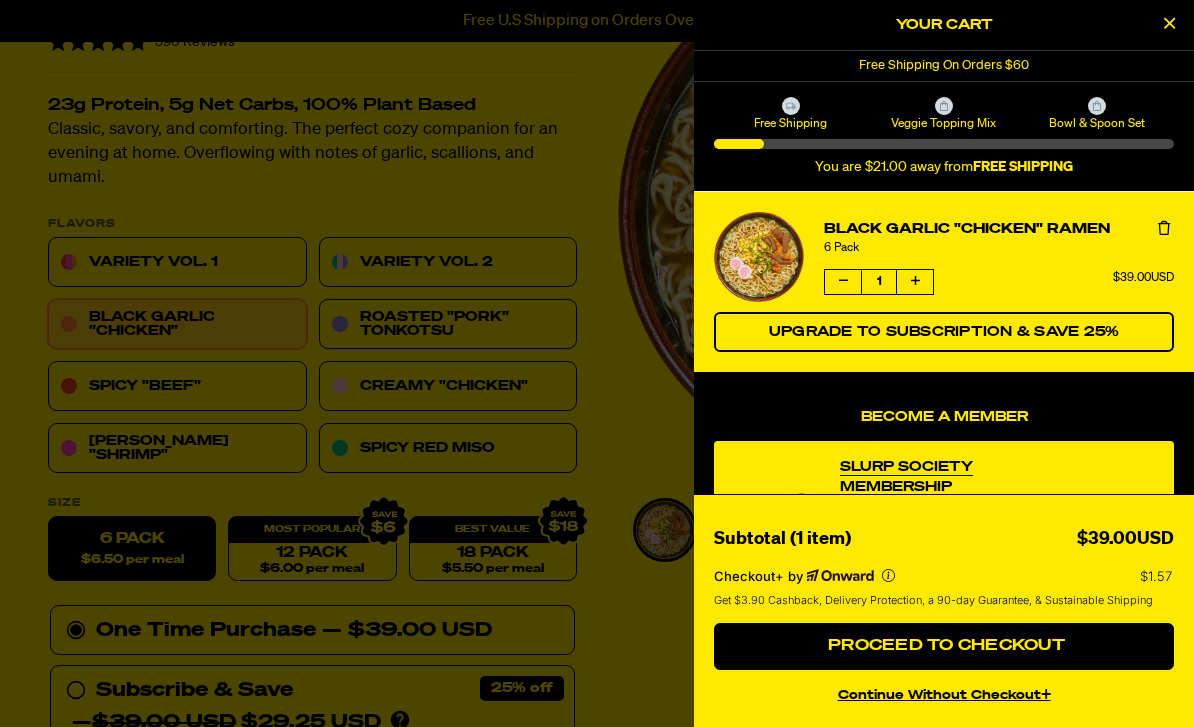 click at bounding box center [597, 363] 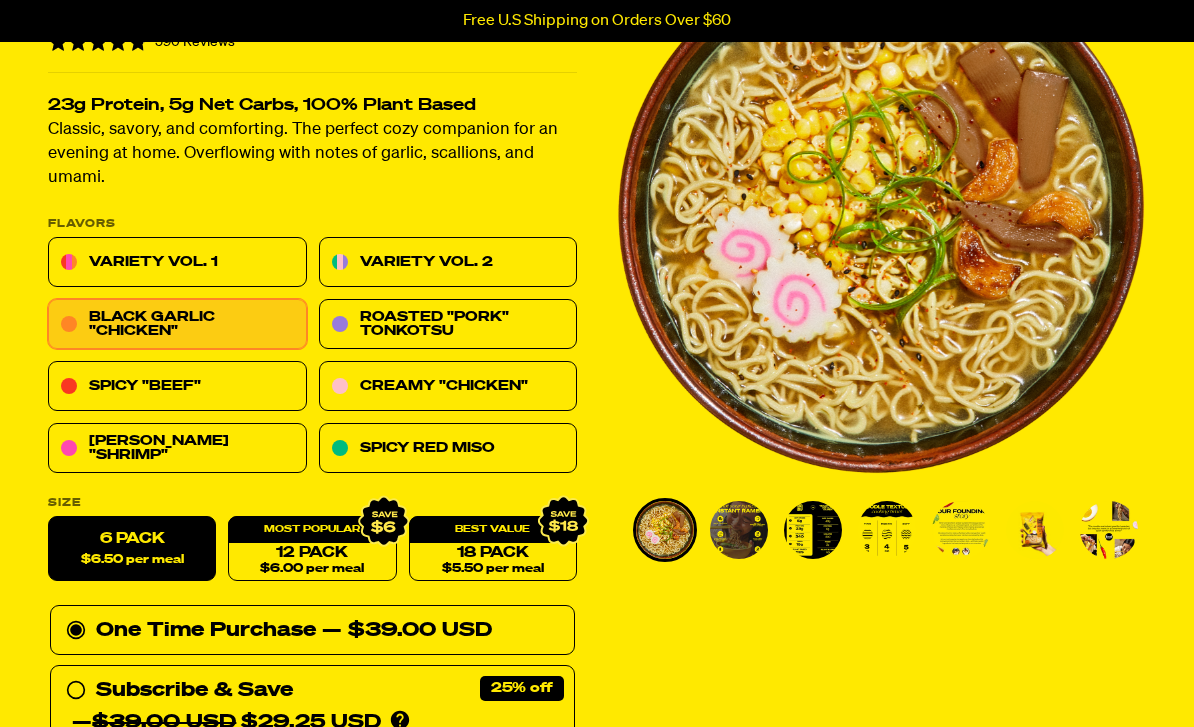 click on "[PERSON_NAME] "Shrimp"" at bounding box center [177, 449] 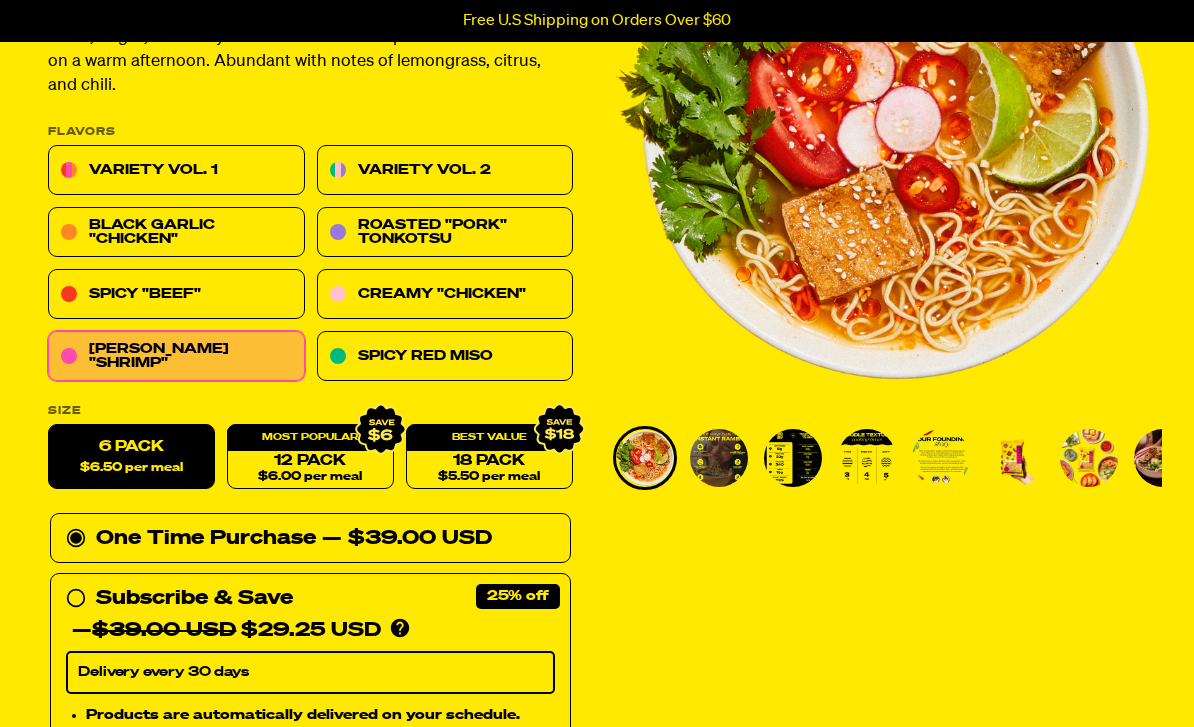 scroll, scrollTop: 0, scrollLeft: 0, axis: both 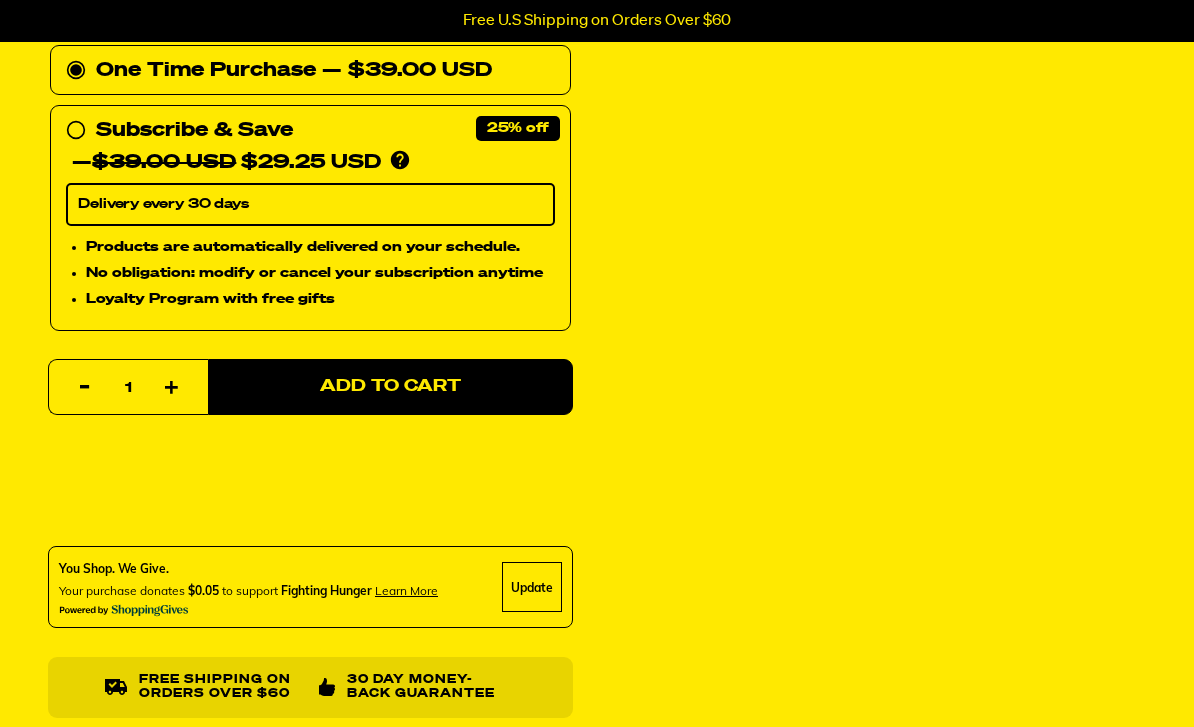 click on "Add to Cart" at bounding box center [390, 388] 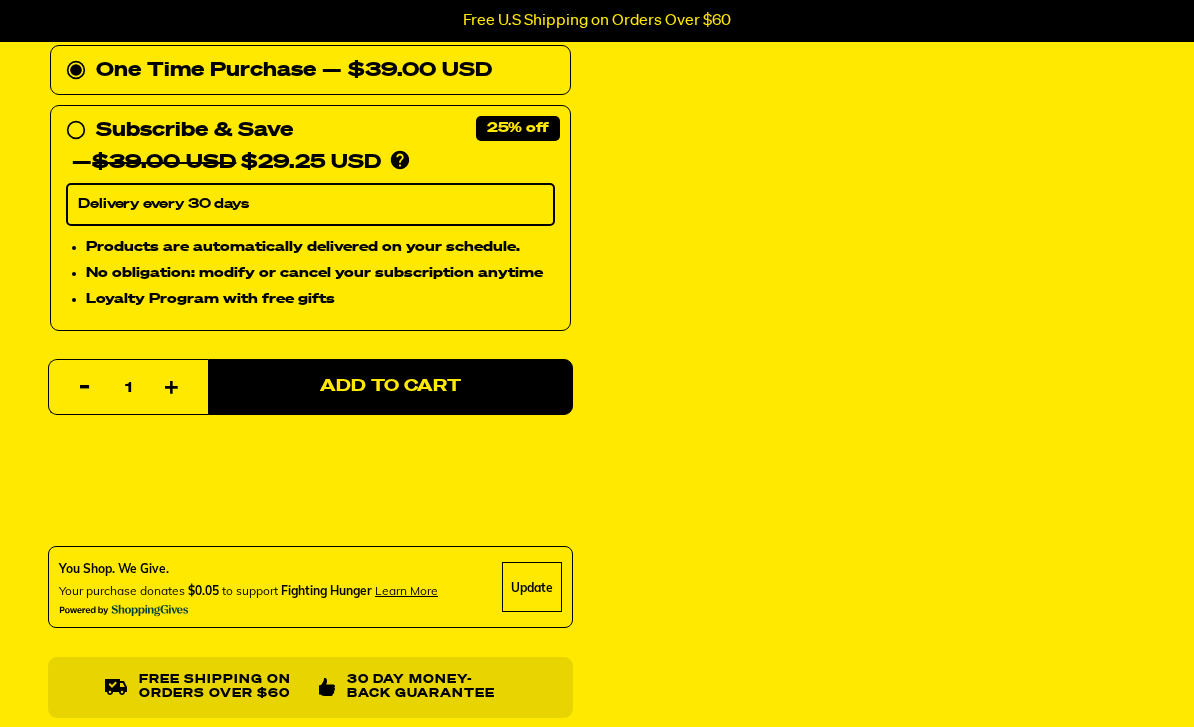 scroll, scrollTop: 751, scrollLeft: 0, axis: vertical 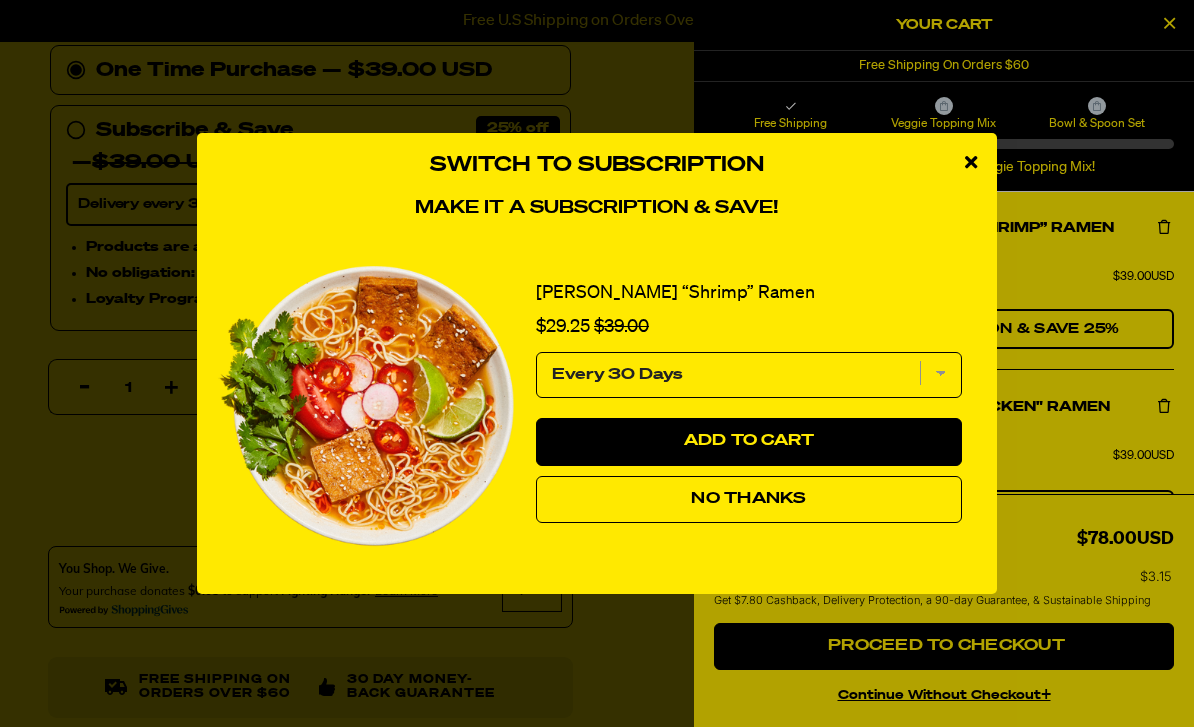 click on "No Thanks" at bounding box center (748, 499) 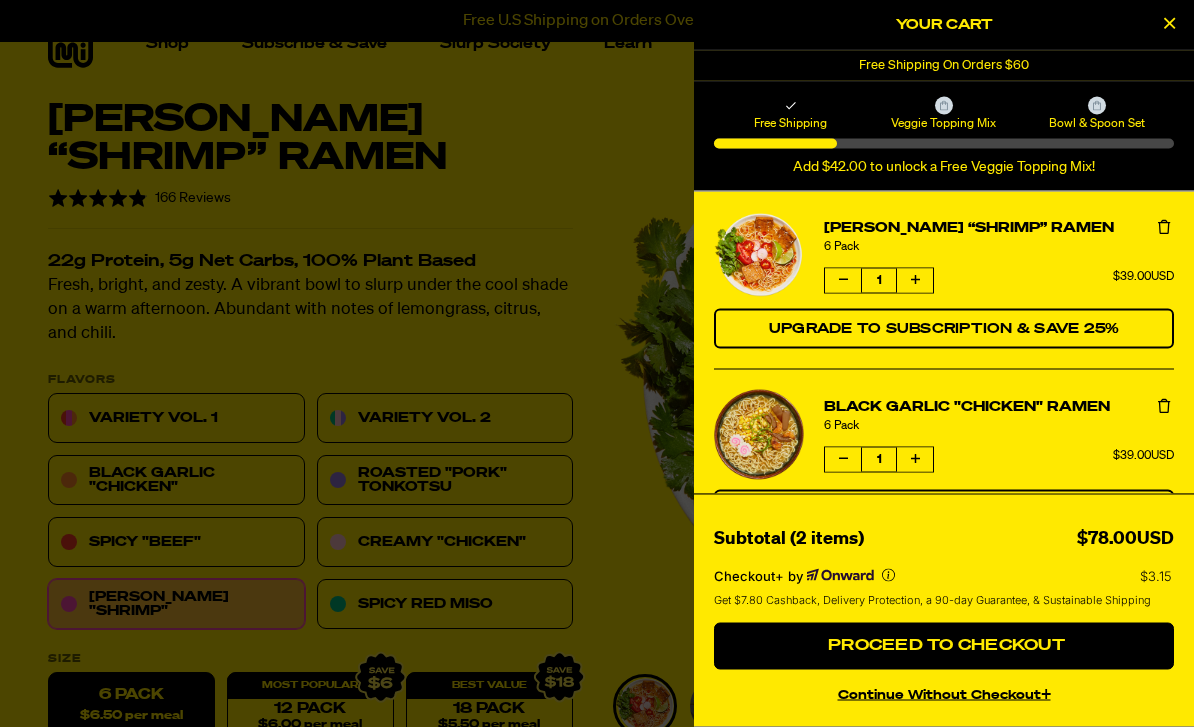 scroll, scrollTop: 35, scrollLeft: 0, axis: vertical 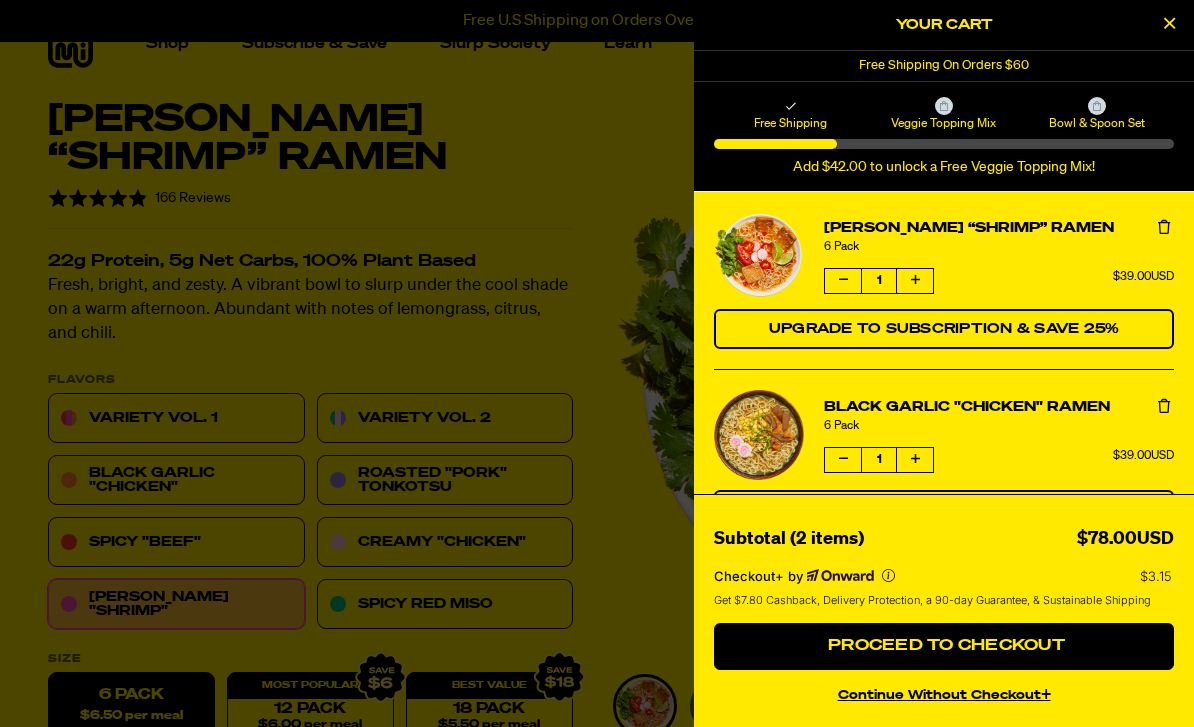 click at bounding box center [1169, 23] 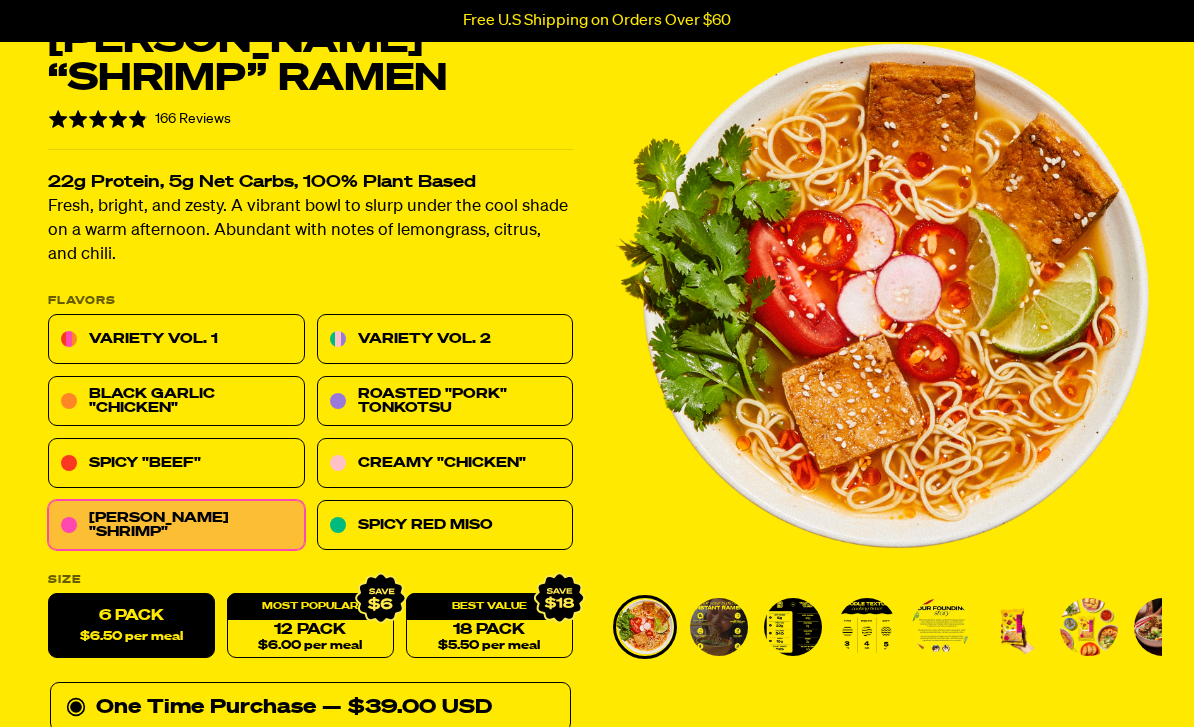 scroll, scrollTop: 114, scrollLeft: 0, axis: vertical 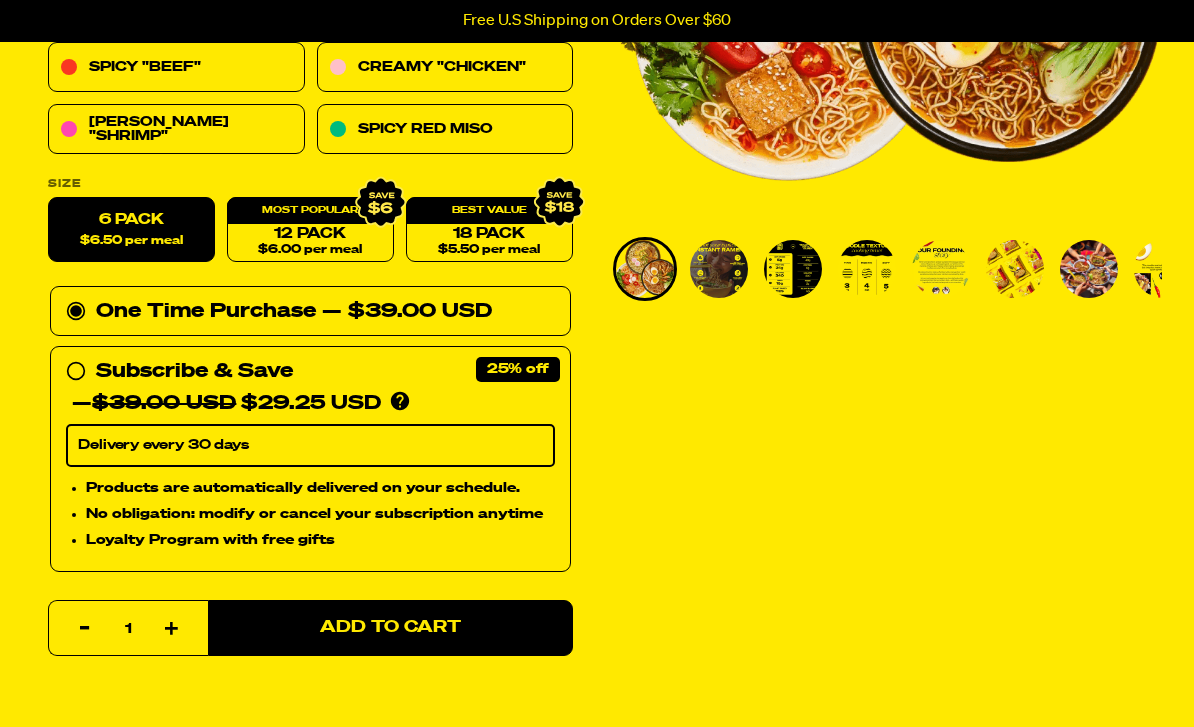 click on "Add to Cart" at bounding box center [390, 628] 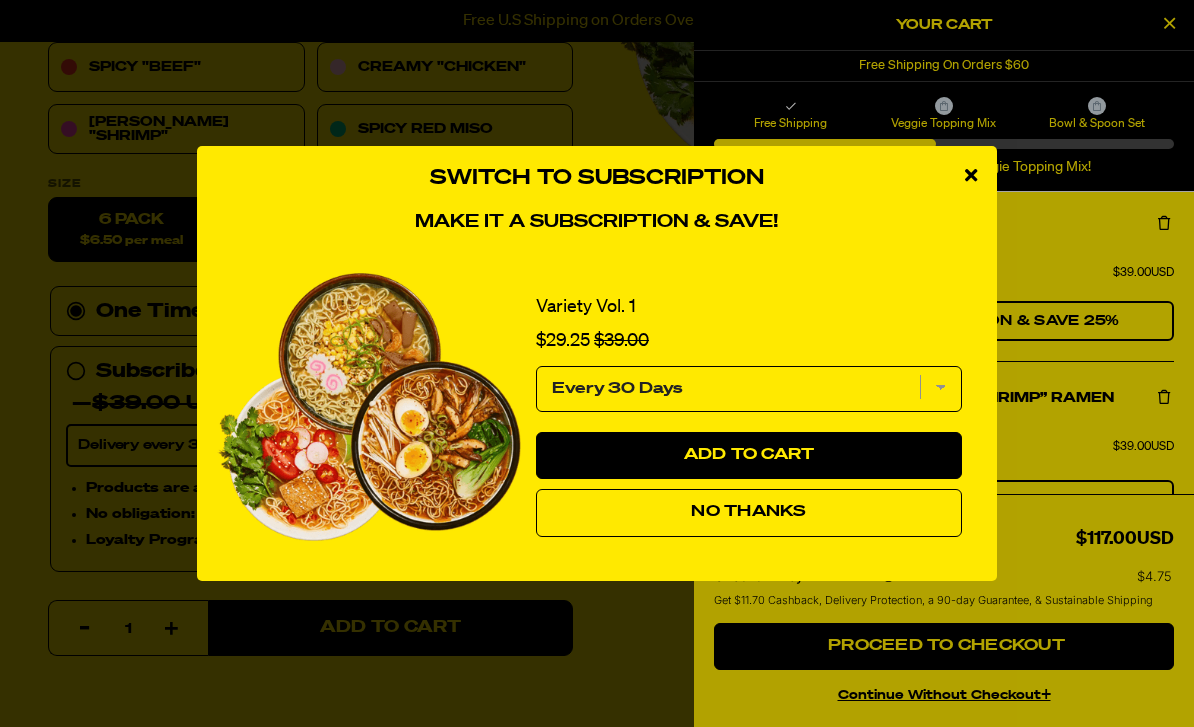 click on "No Thanks" at bounding box center (749, 513) 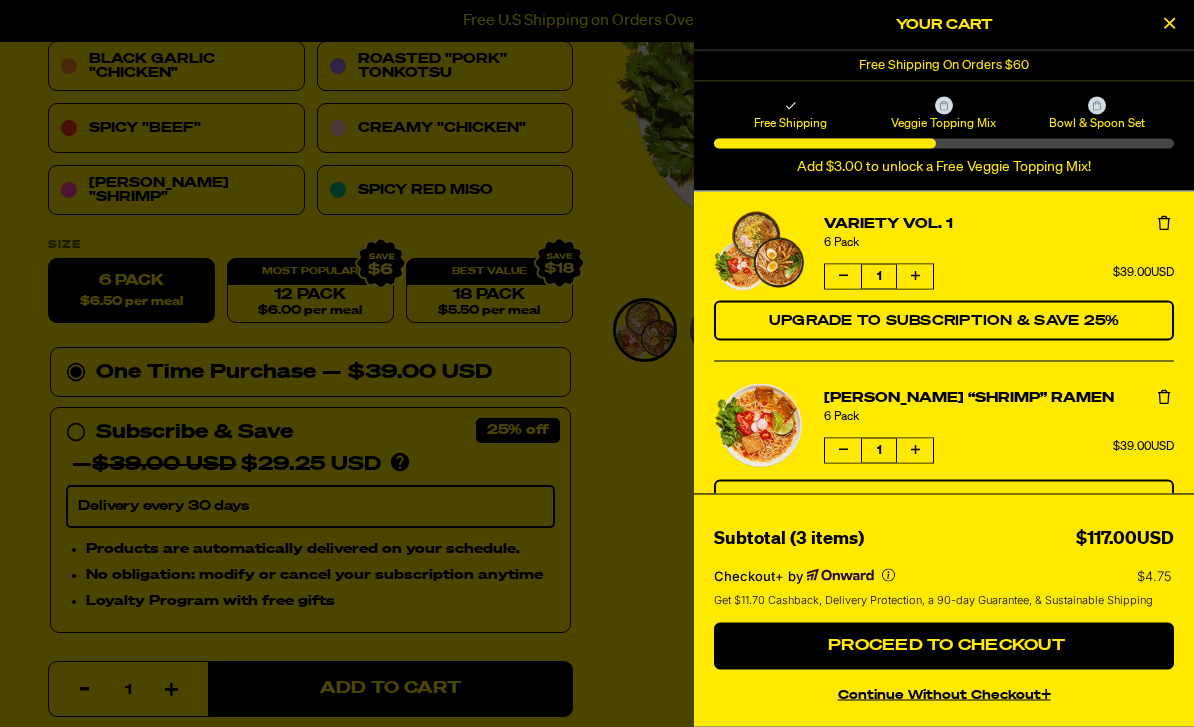 scroll, scrollTop: 411, scrollLeft: 0, axis: vertical 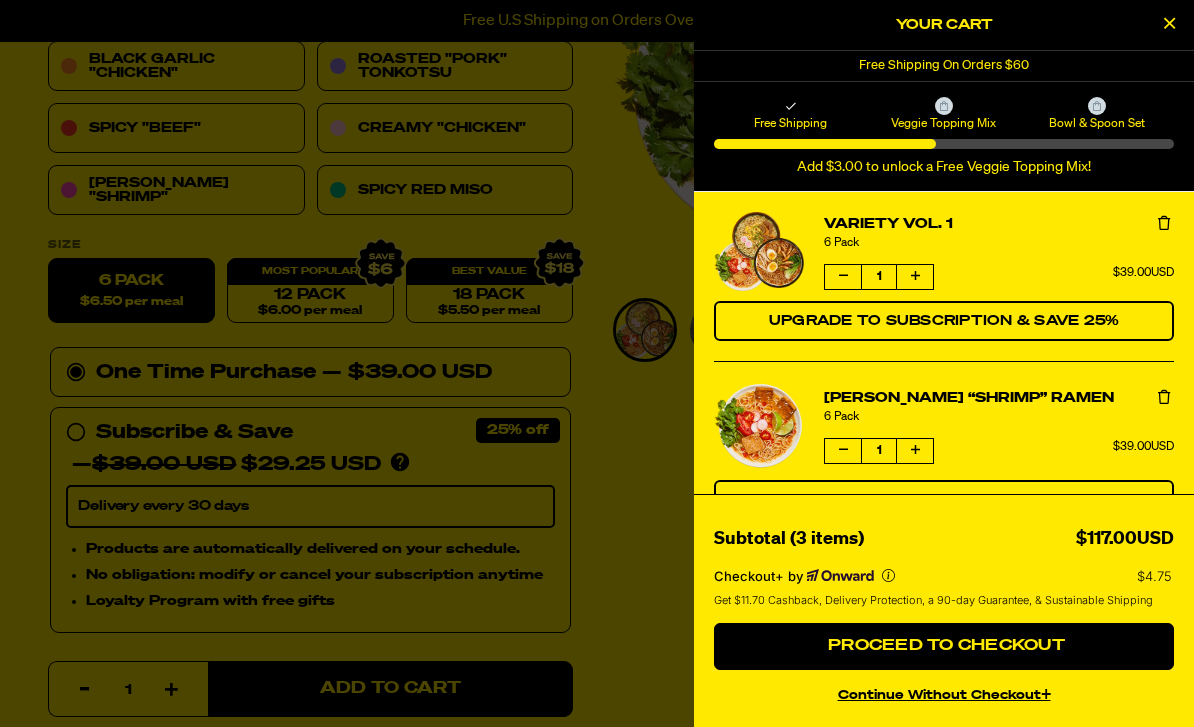 click at bounding box center (1164, 398) 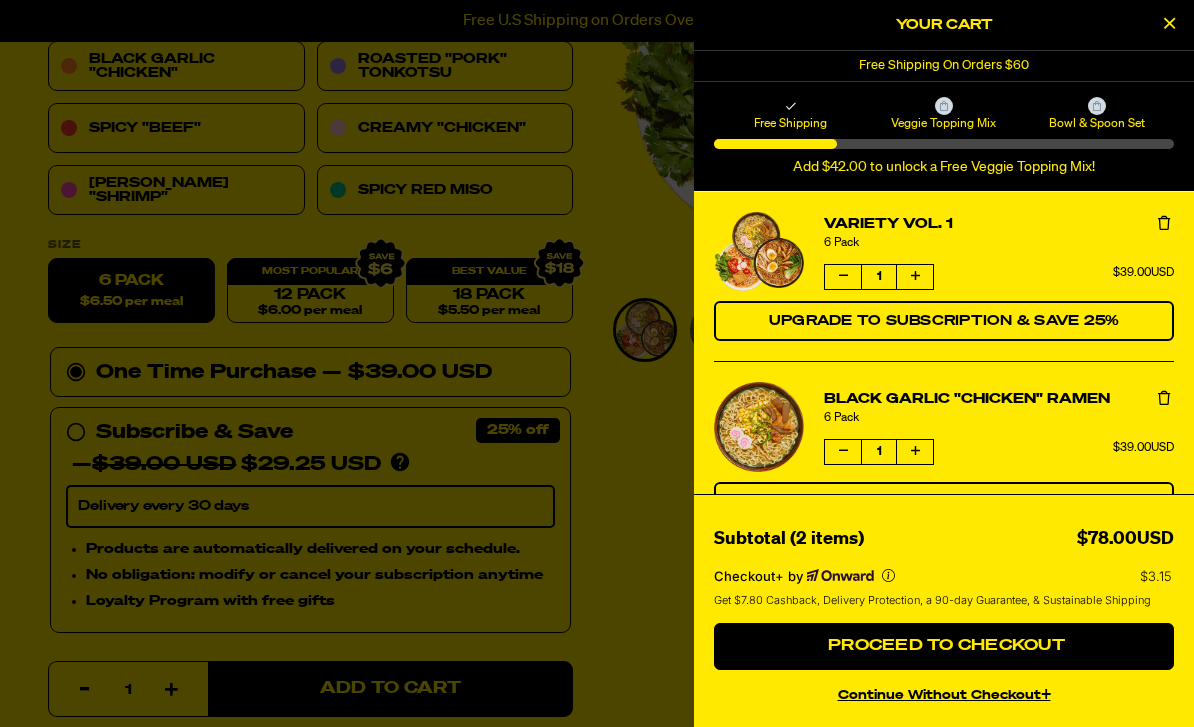 click on "6 Pack" at bounding box center [999, 418] 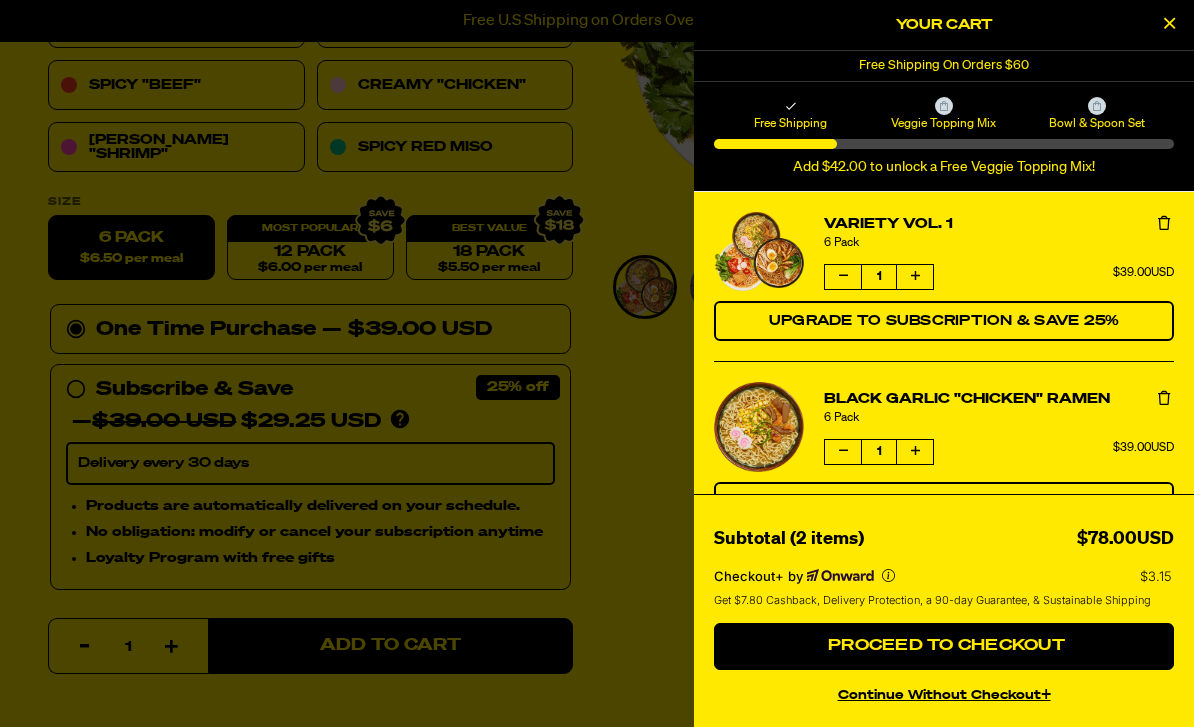 scroll, scrollTop: 453, scrollLeft: 0, axis: vertical 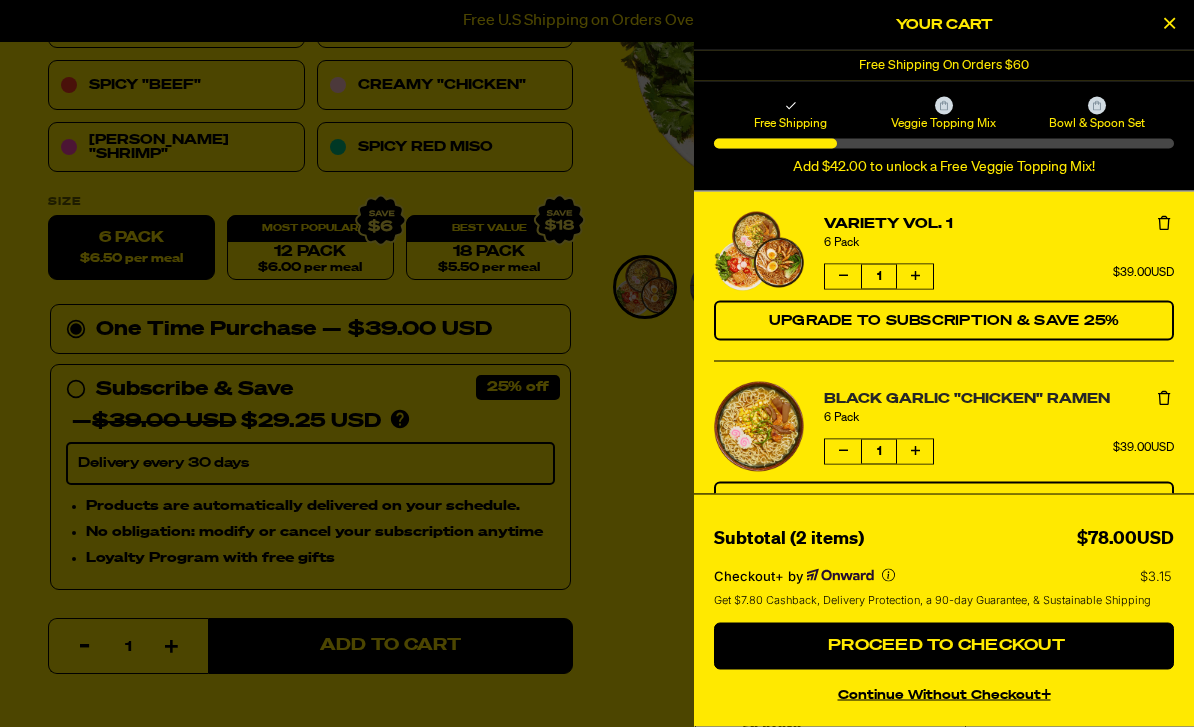 click on "Black Garlic "Chicken" Ramen" at bounding box center [999, 399] 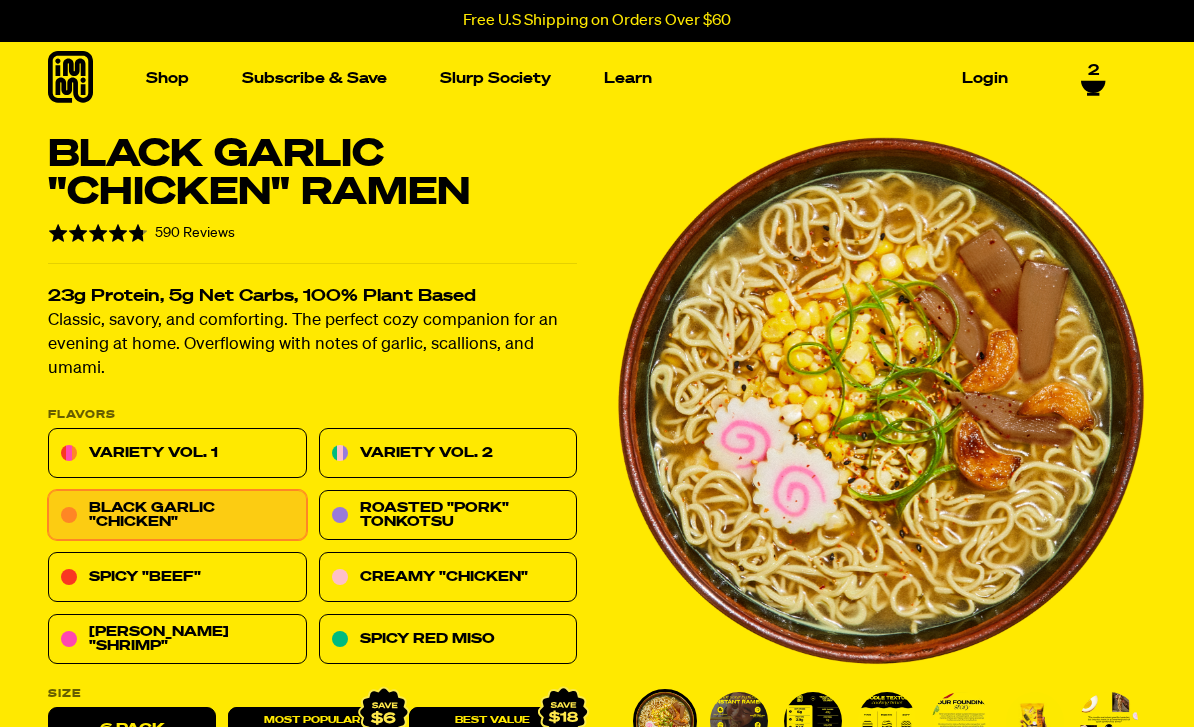 scroll, scrollTop: 0, scrollLeft: 0, axis: both 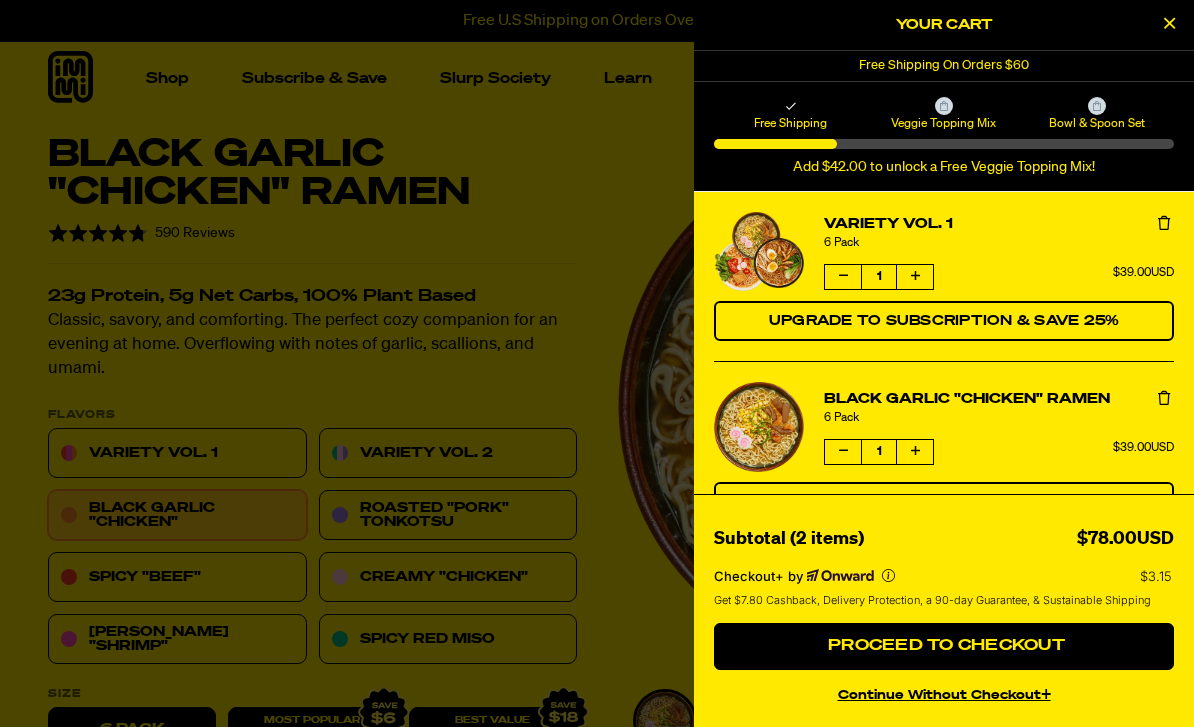 click at bounding box center [1164, 398] 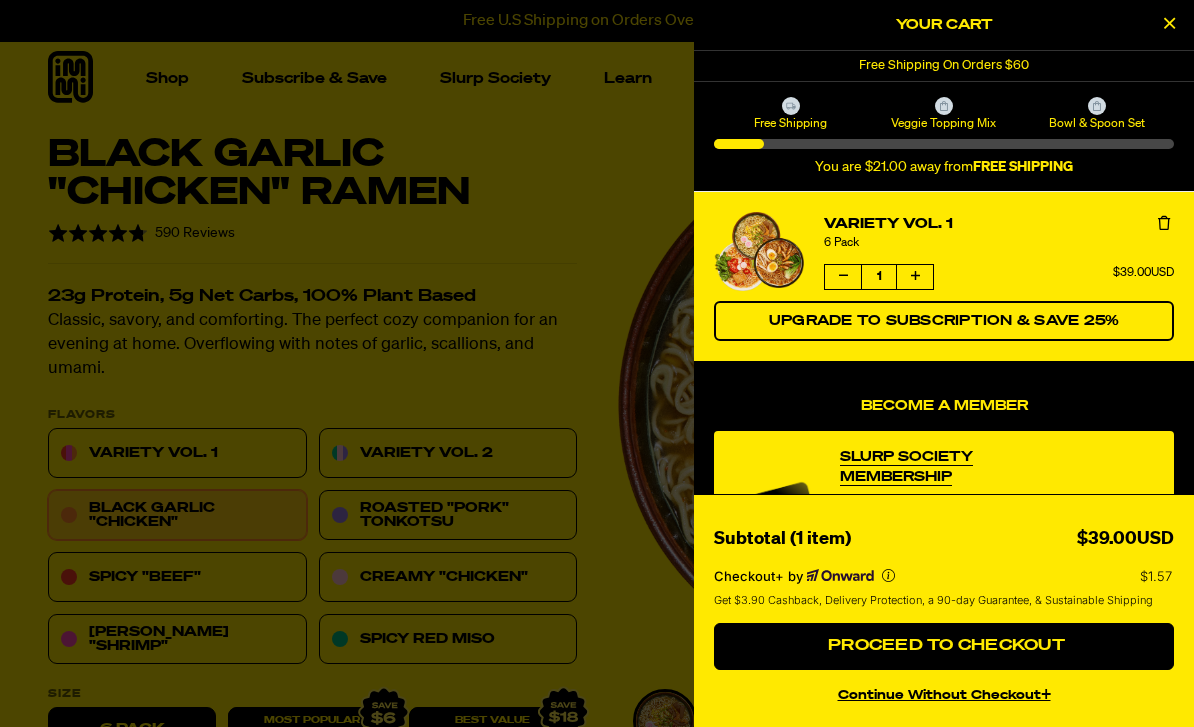 scroll, scrollTop: 0, scrollLeft: 0, axis: both 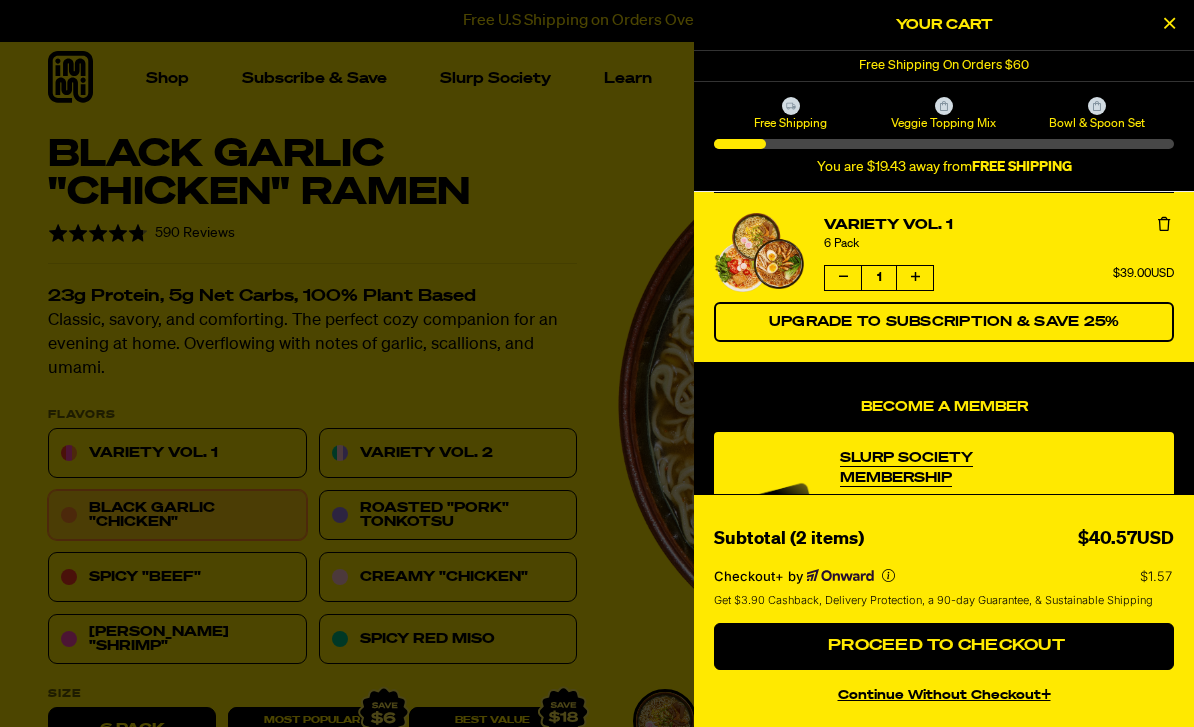 click at bounding box center [597, 363] 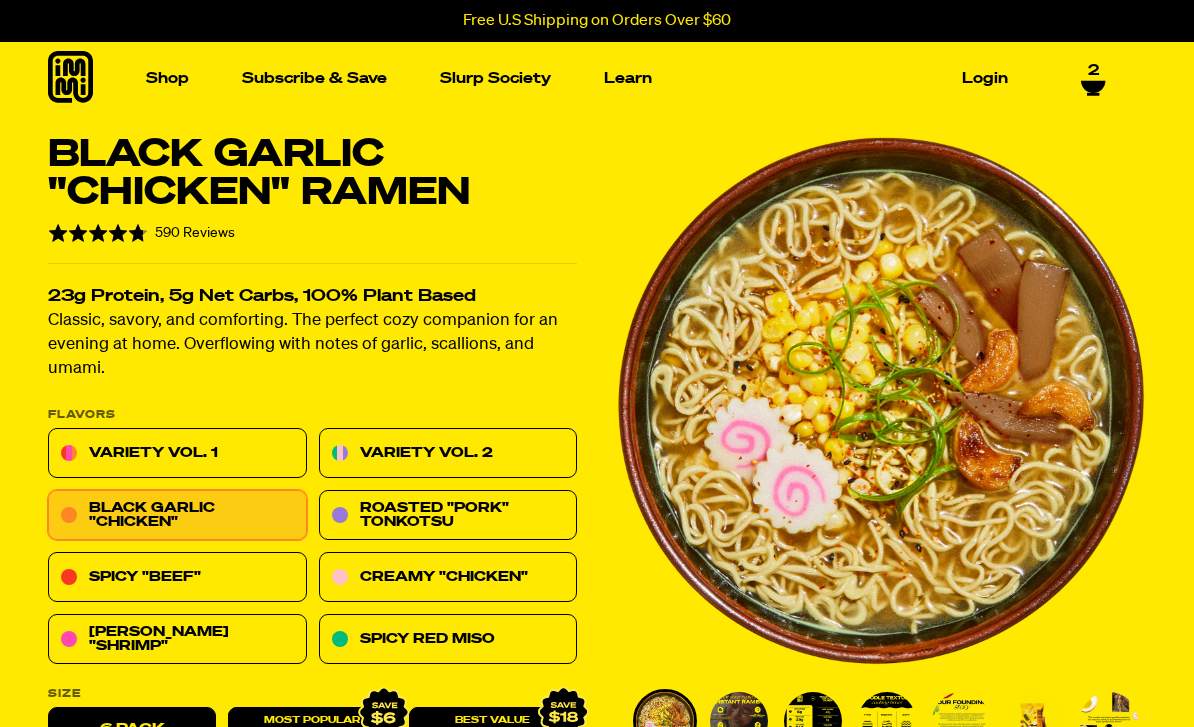 click on "Spicy Red Miso" at bounding box center [448, 640] 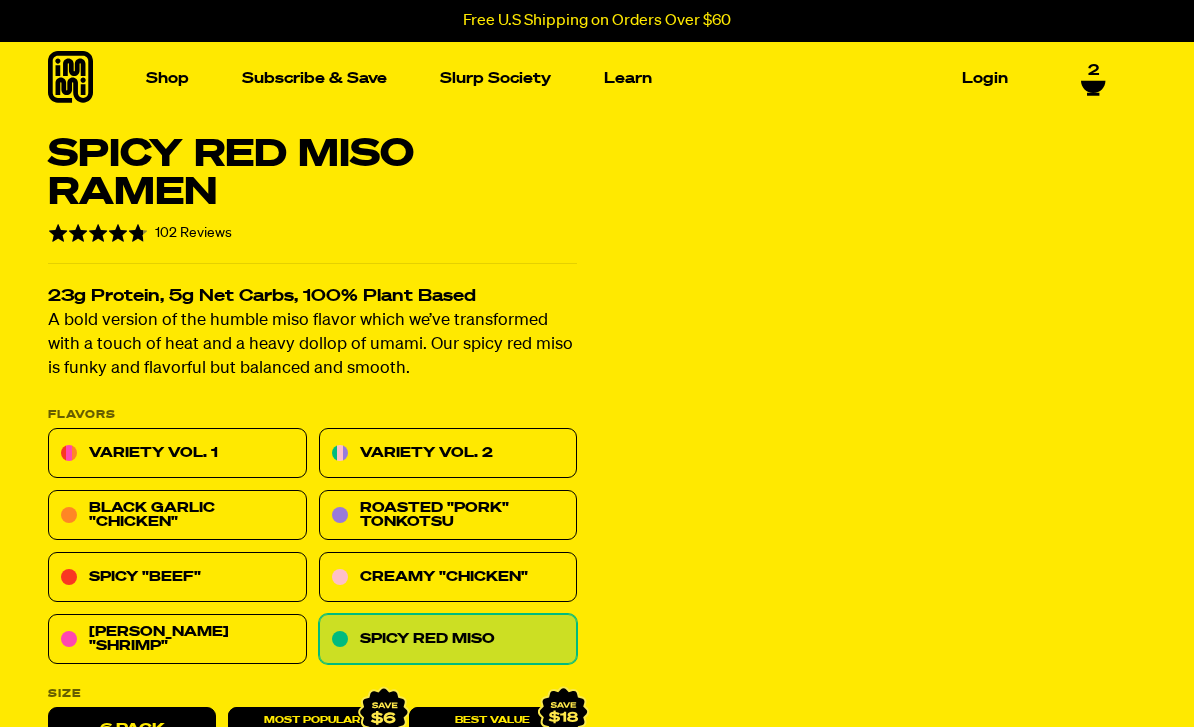 scroll, scrollTop: 0, scrollLeft: 0, axis: both 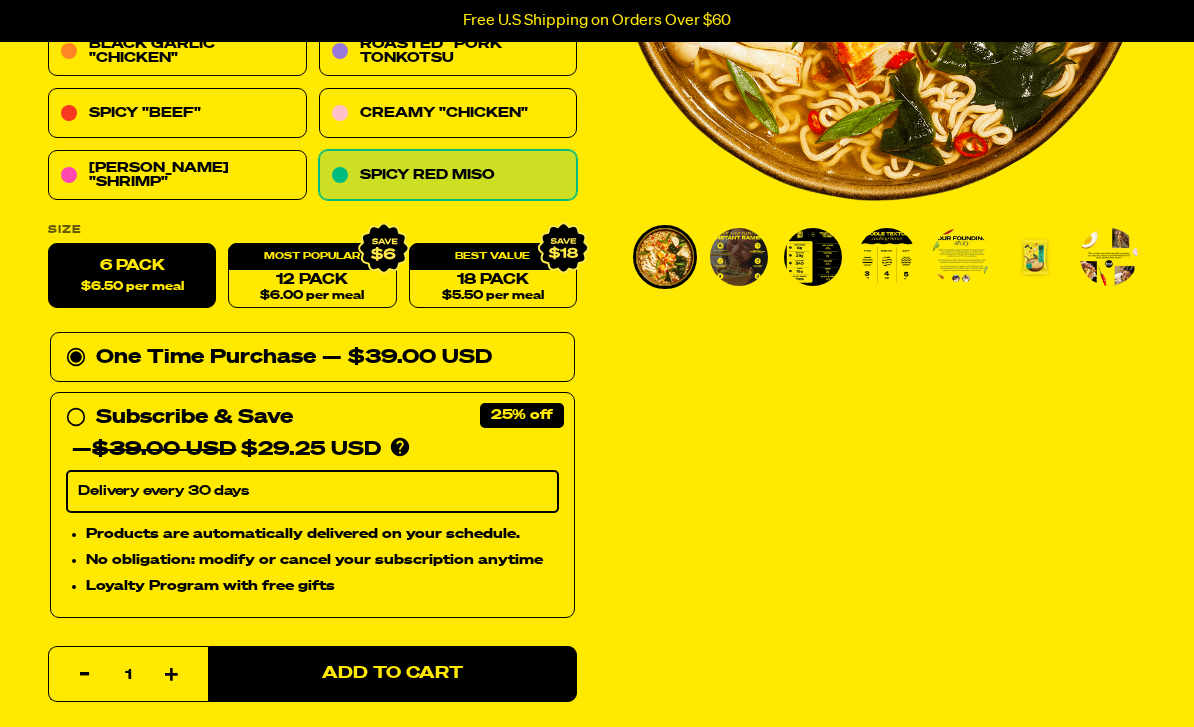 click on "Add to Cart" at bounding box center [392, 675] 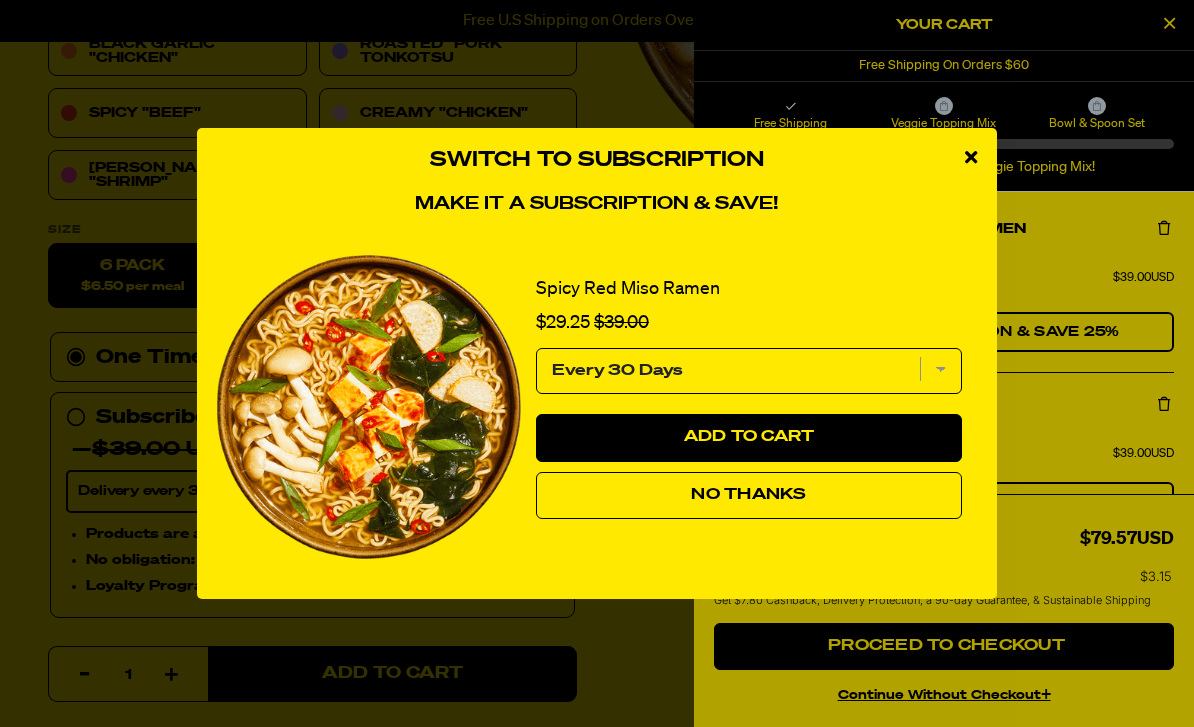 click on "No Thanks" at bounding box center (749, 496) 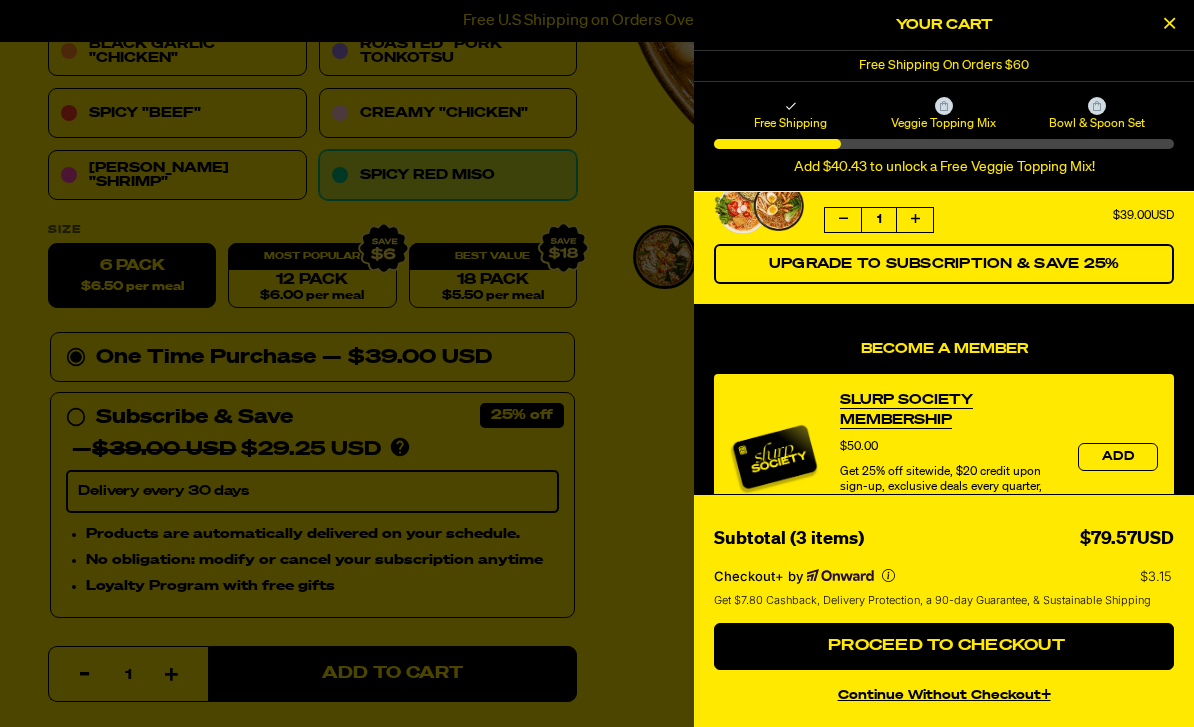 scroll, scrollTop: 248, scrollLeft: 0, axis: vertical 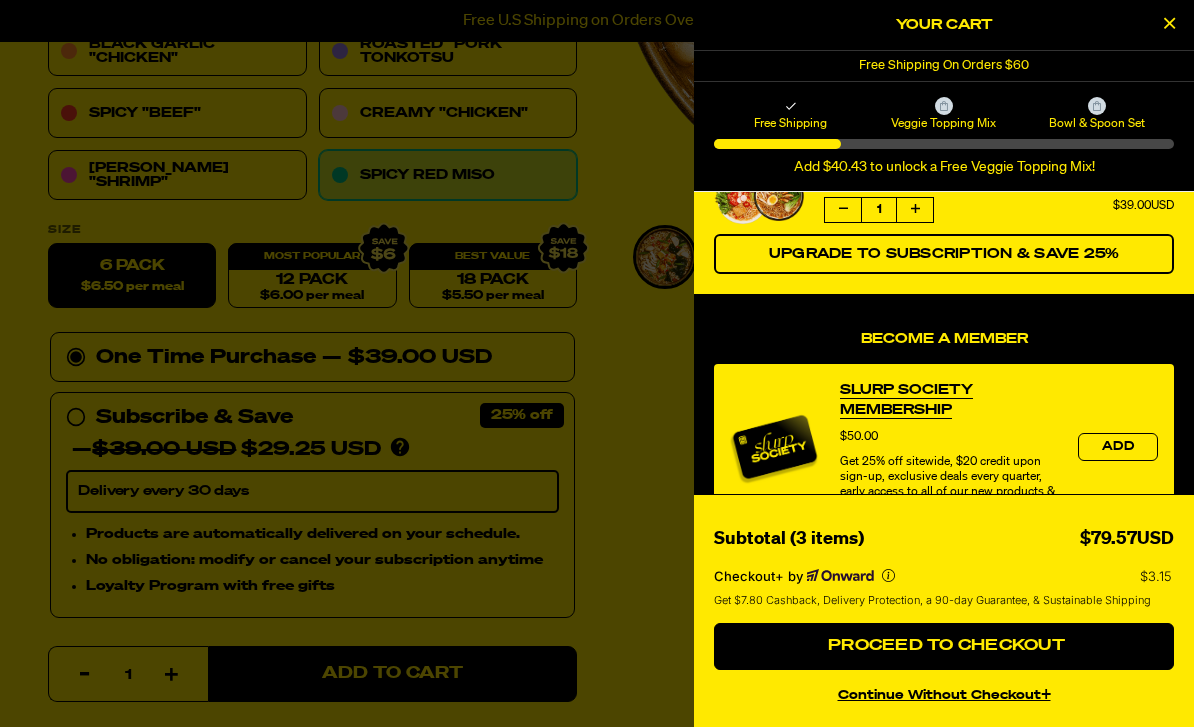 click on "Proceed to Checkout" at bounding box center [944, 646] 